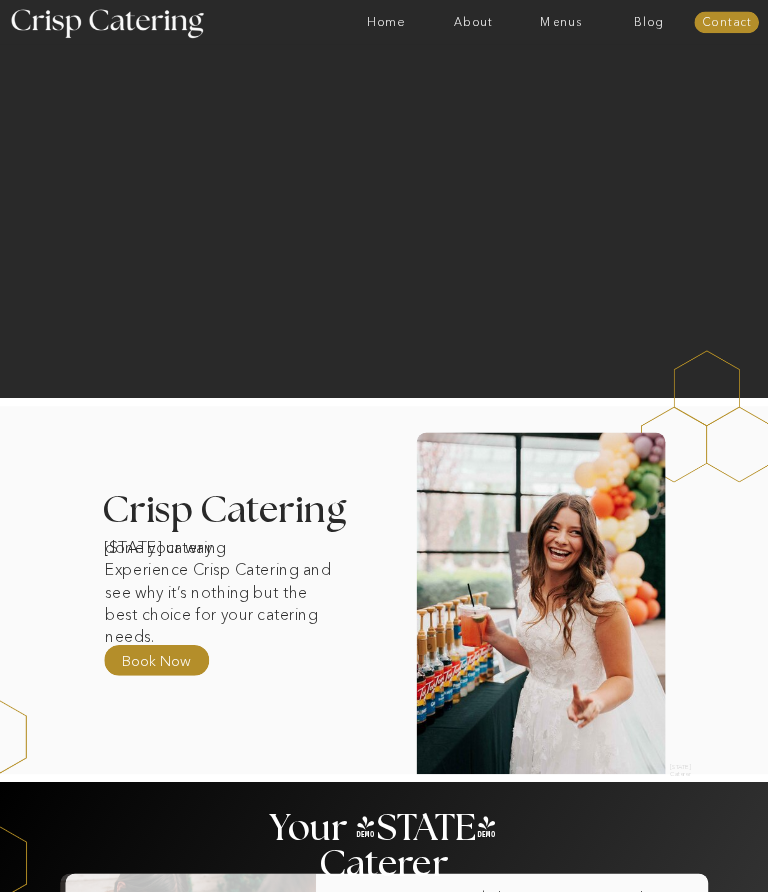 scroll, scrollTop: 0, scrollLeft: 0, axis: both 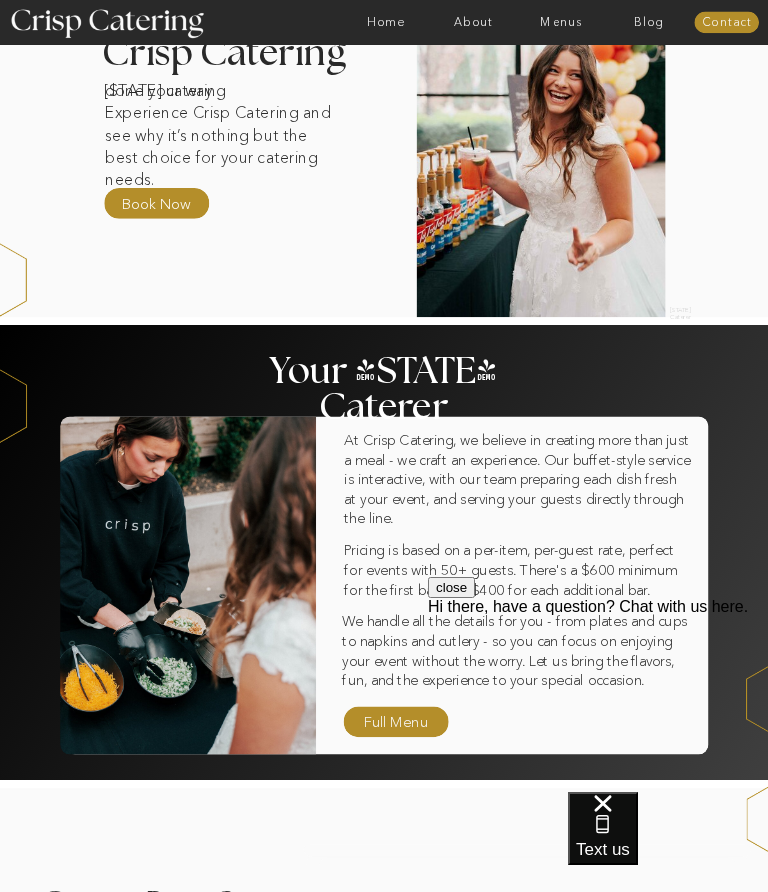 click on "Hi there, have a question? Chat with us here." at bounding box center [598, 607] 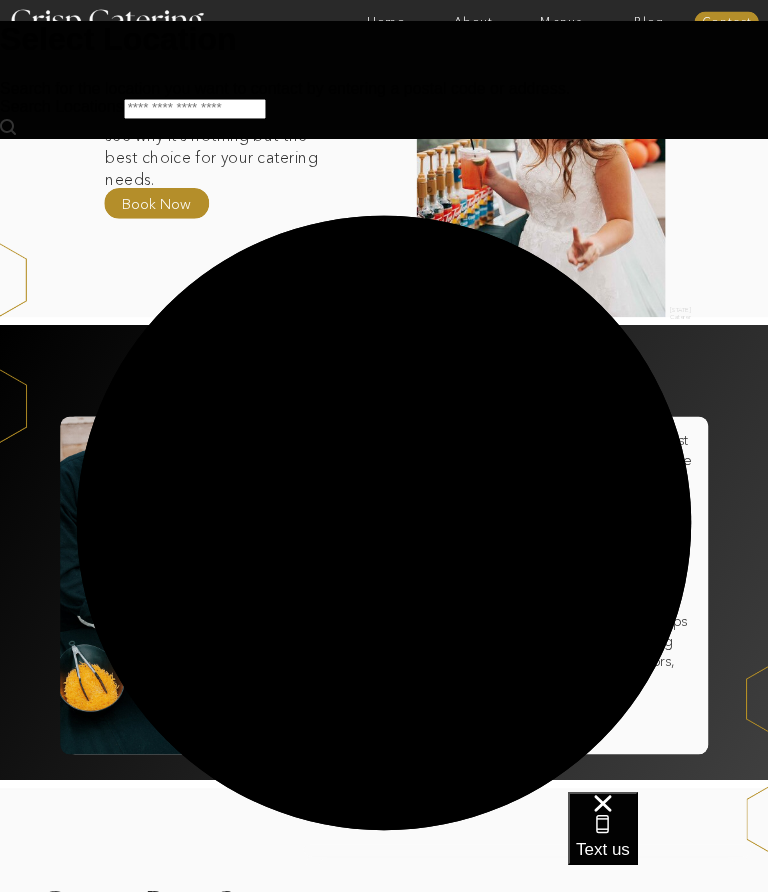 scroll, scrollTop: 0, scrollLeft: 0, axis: both 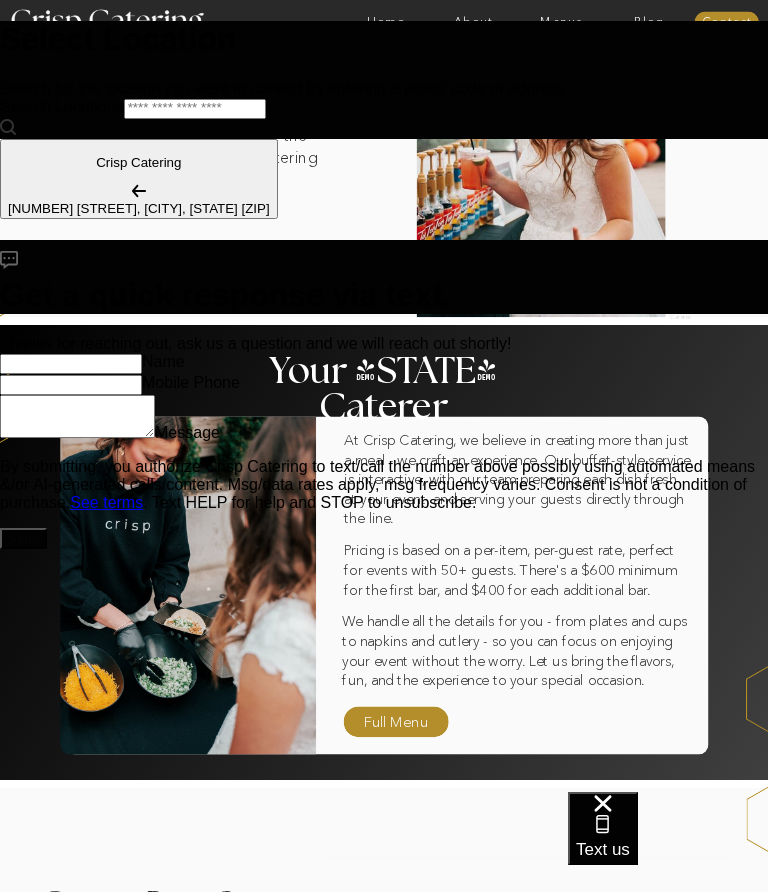 click on "Message" at bounding box center [77, 416] 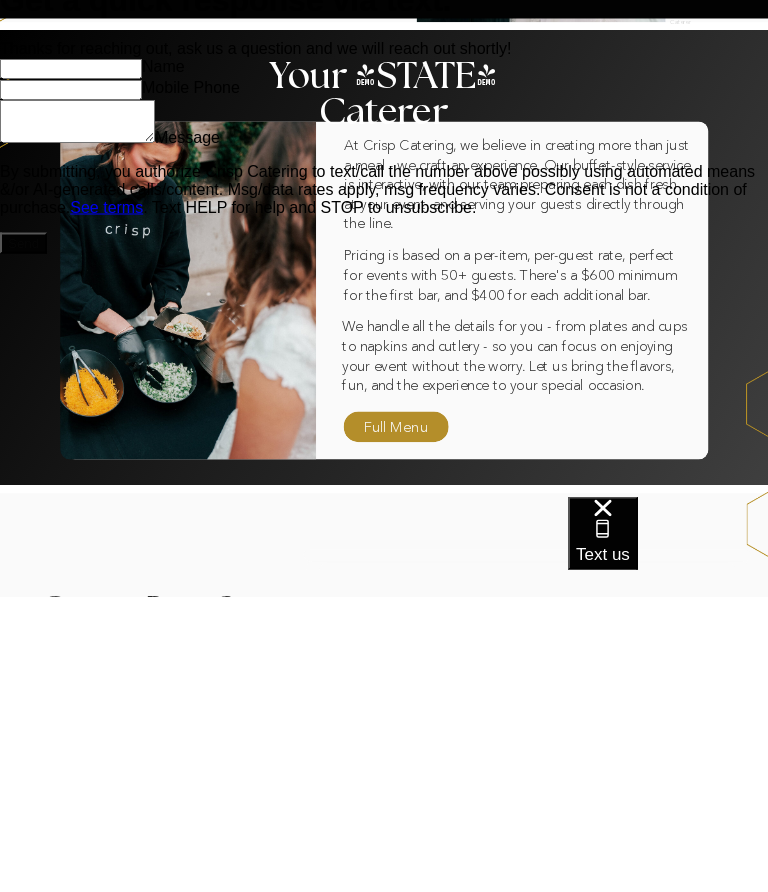 type on "*" 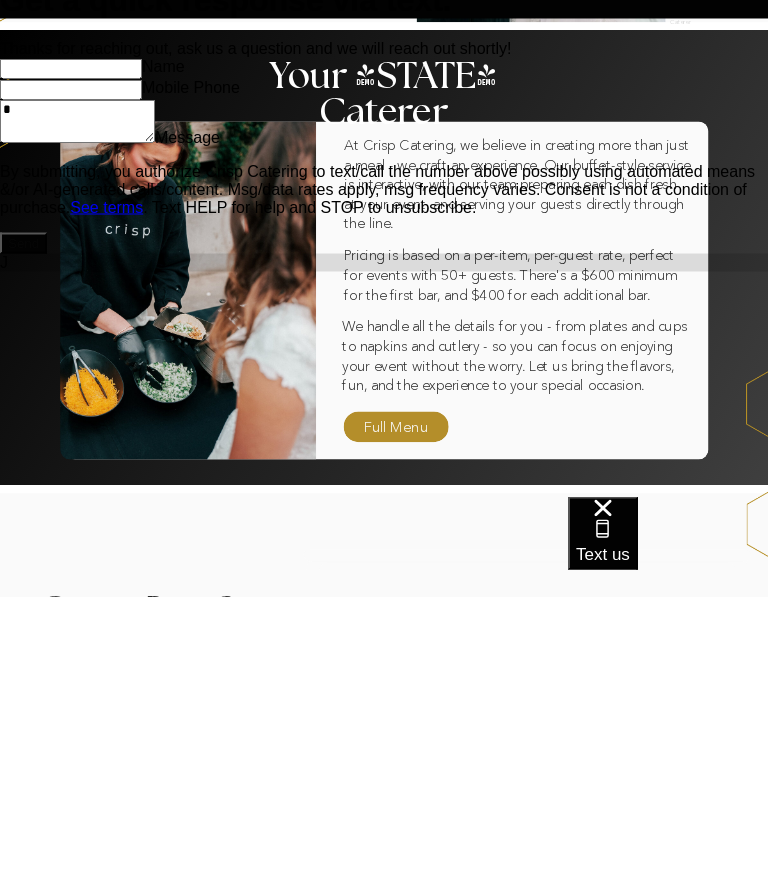 type on "*" 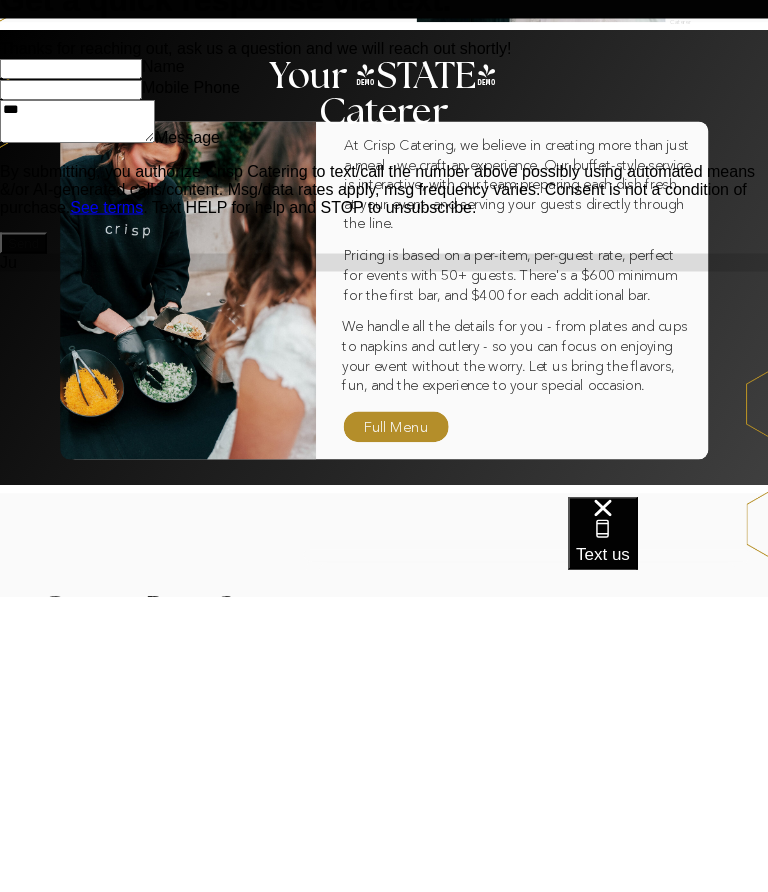 type on "*" 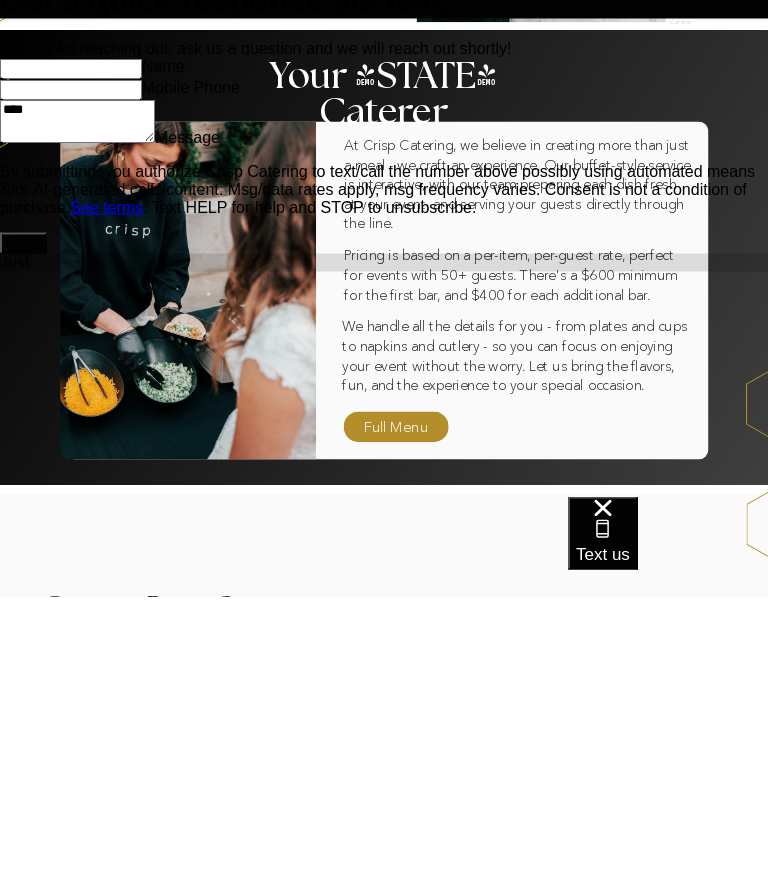 type on "*" 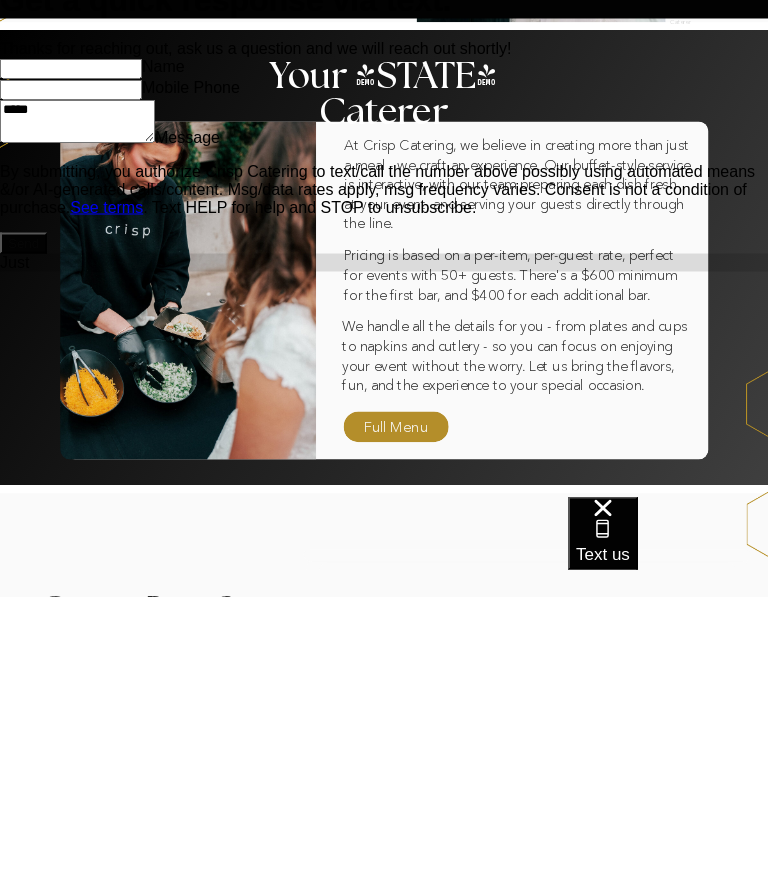 type on "*" 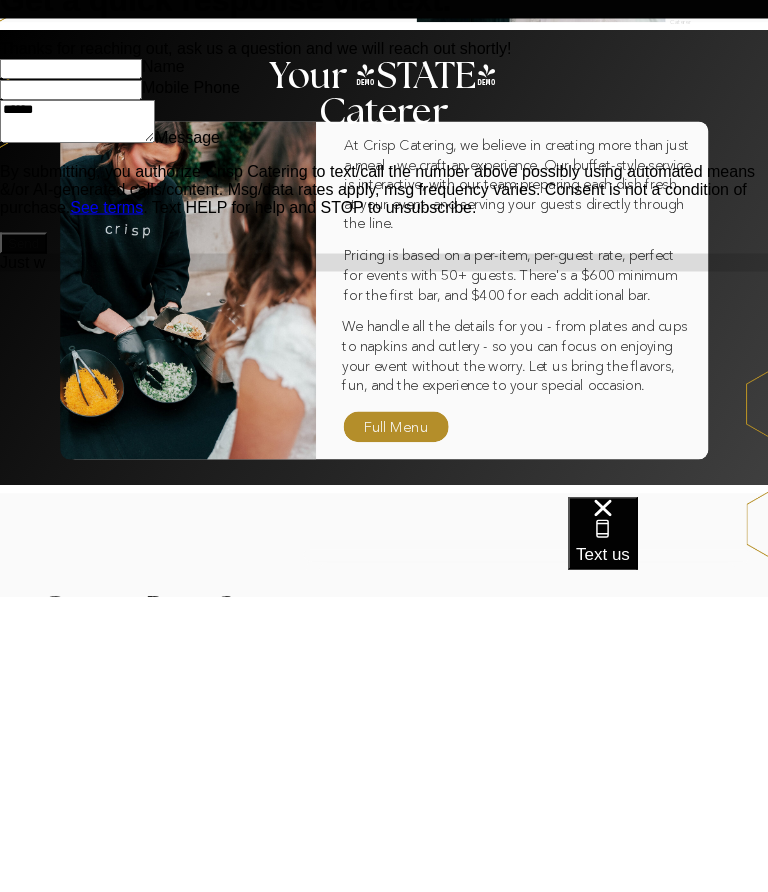 type on "*******" 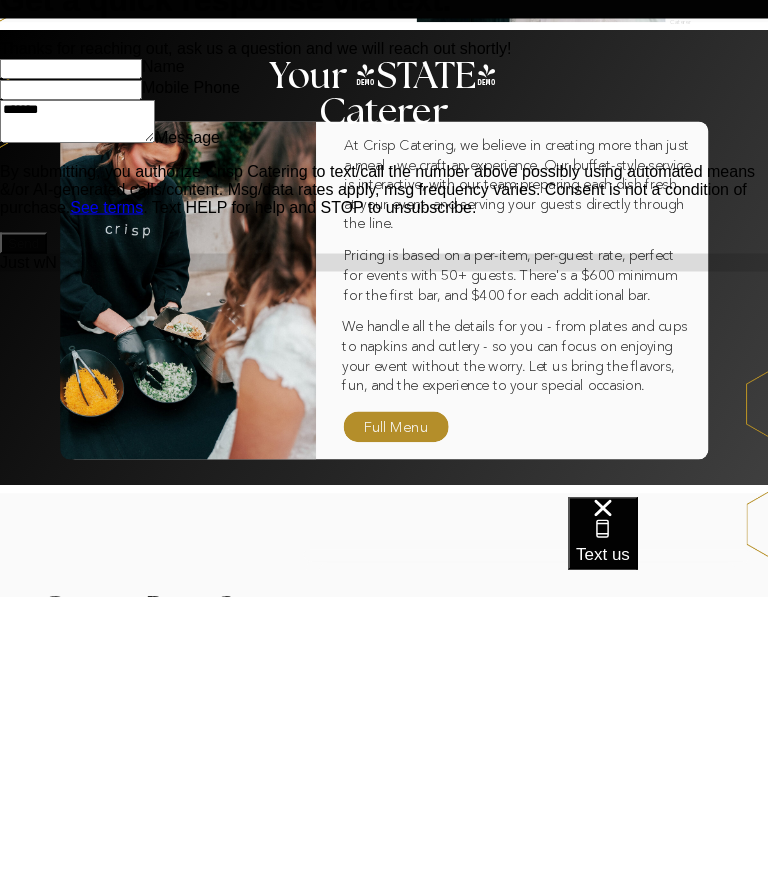 type on "********" 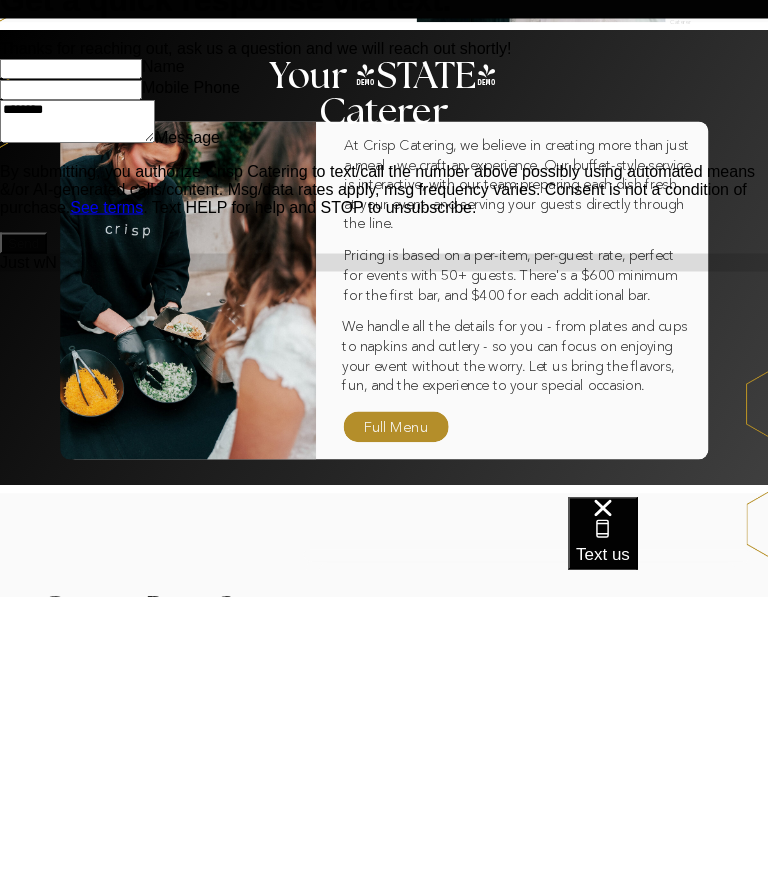 type on "*" 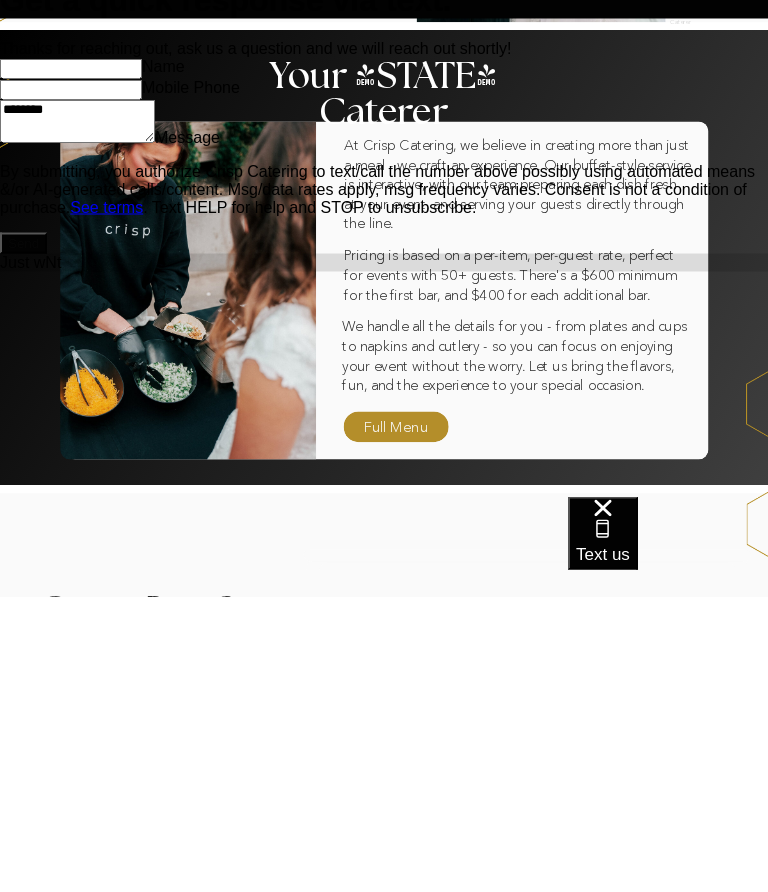 type on "*********" 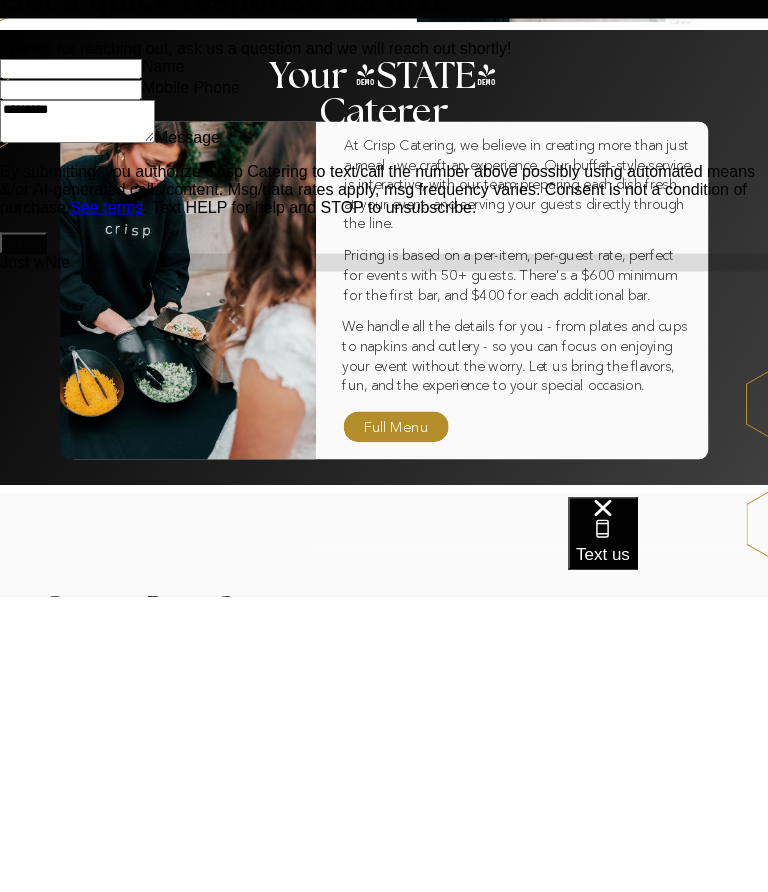 type on "*" 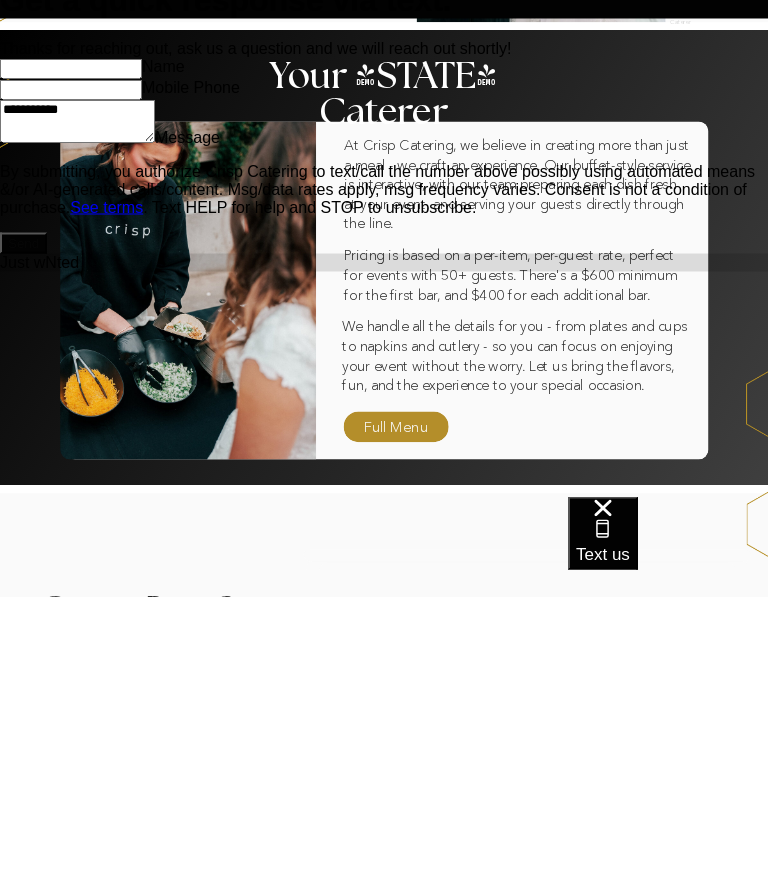 type on "*" 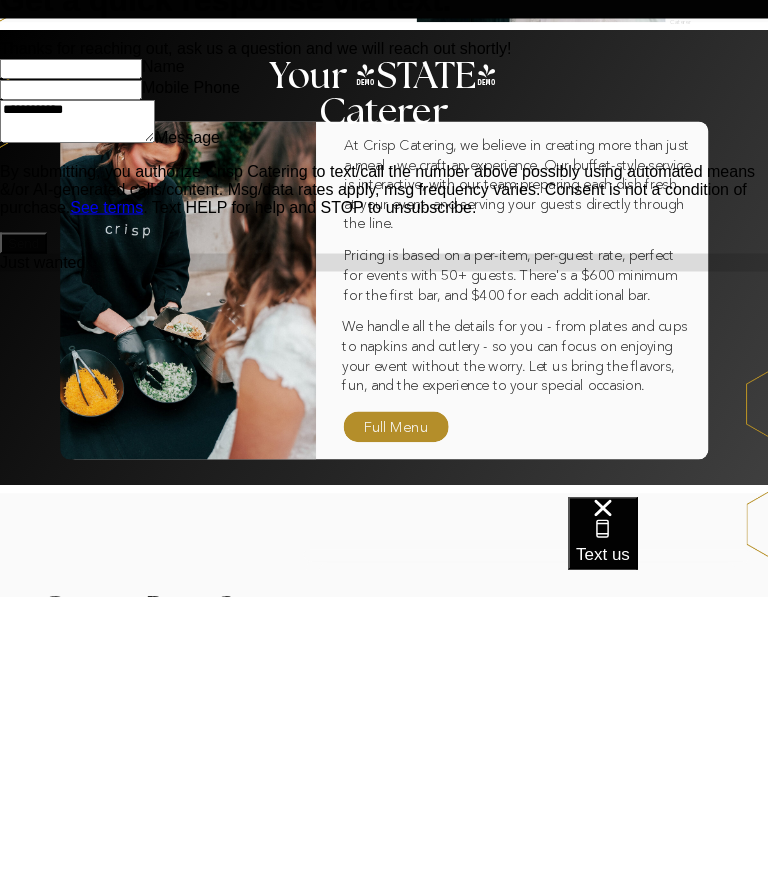 type on "**********" 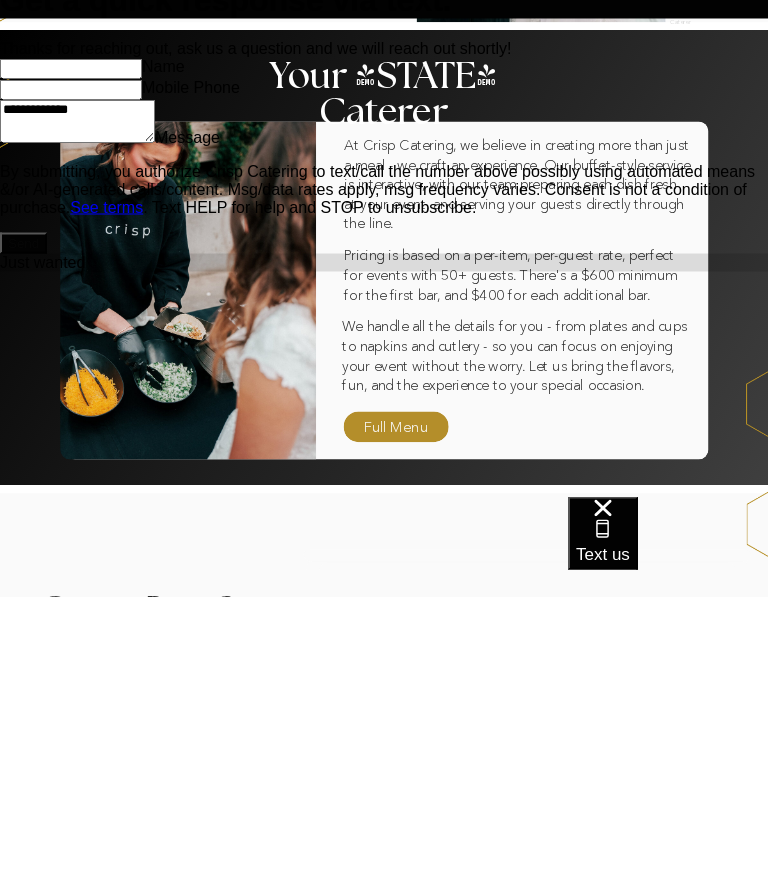 type on "*" 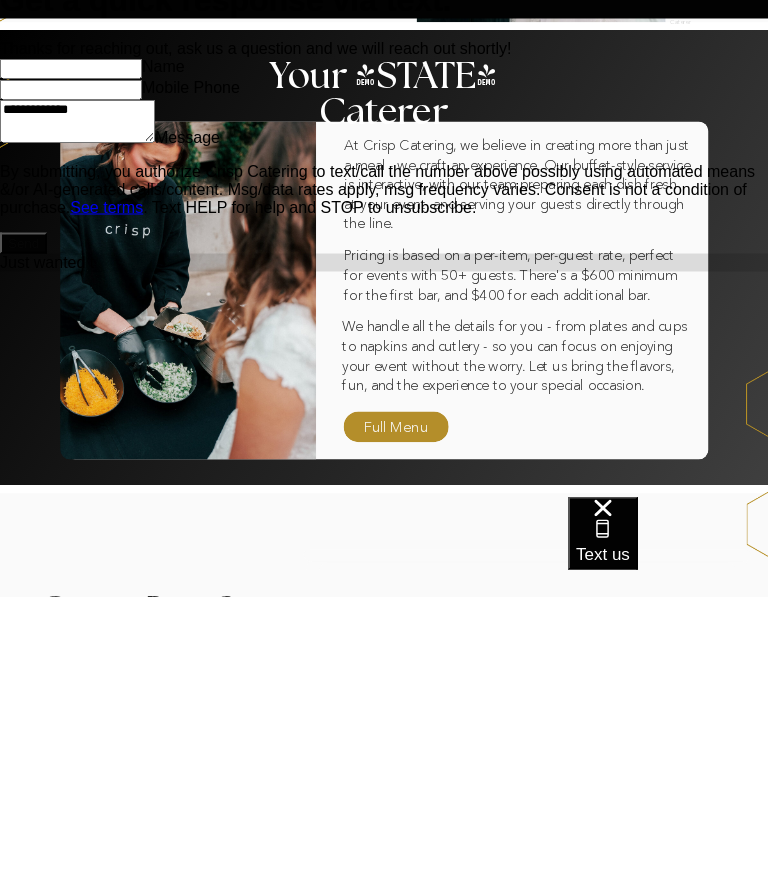 type on "**********" 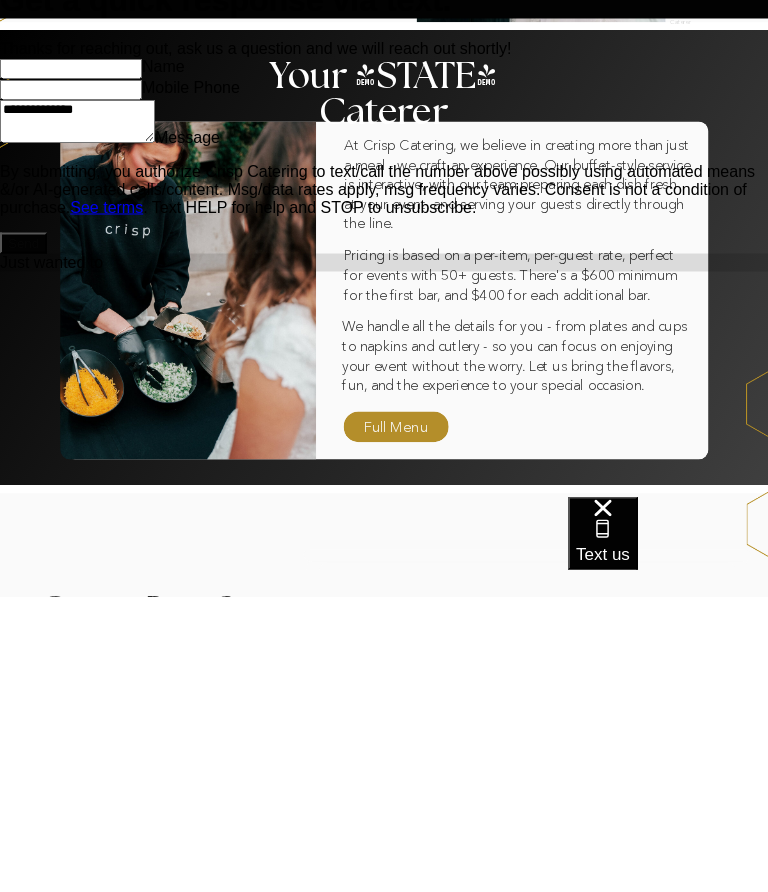 type on "**********" 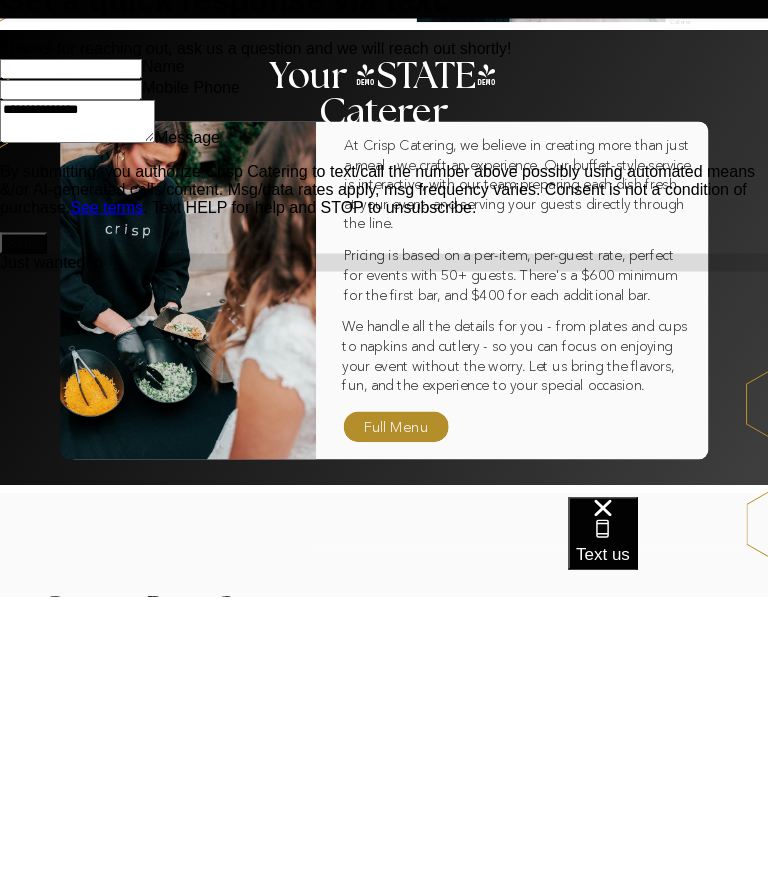 type on "**********" 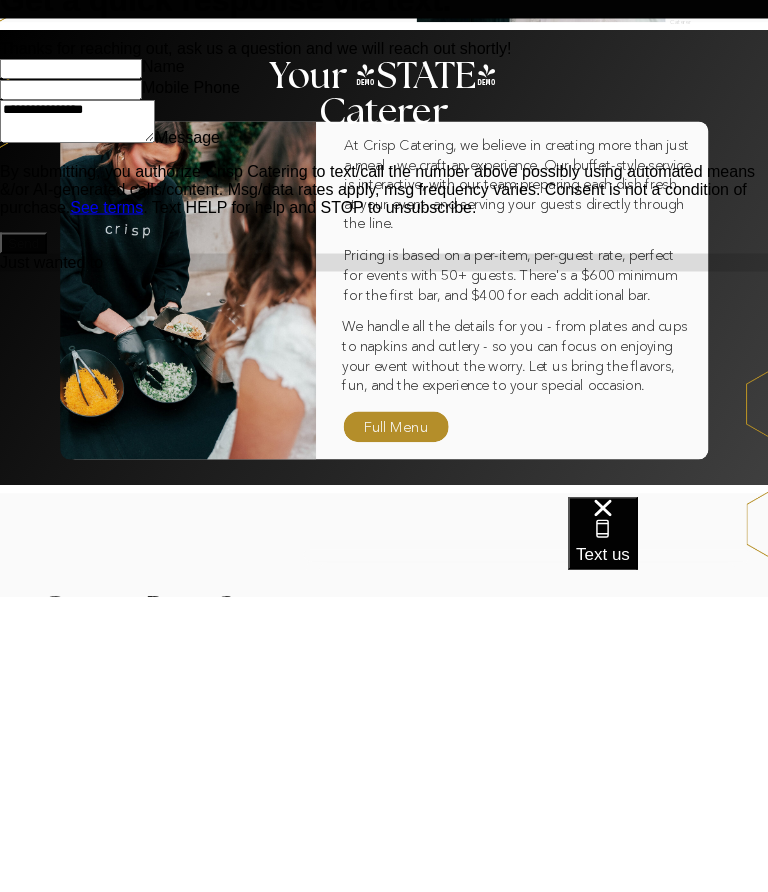 type on "*" 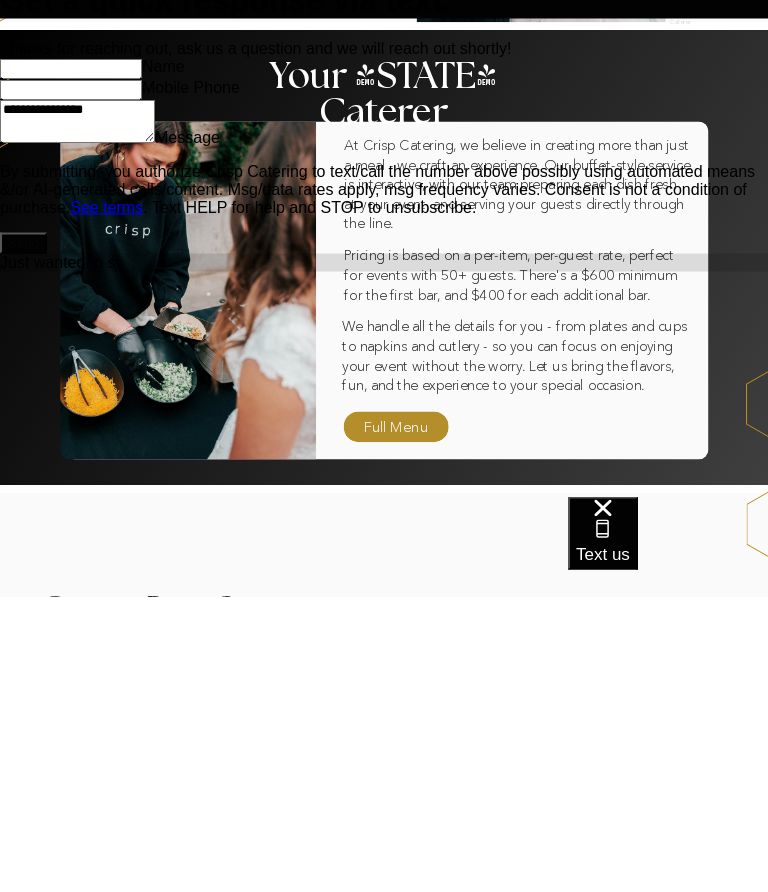 type on "**********" 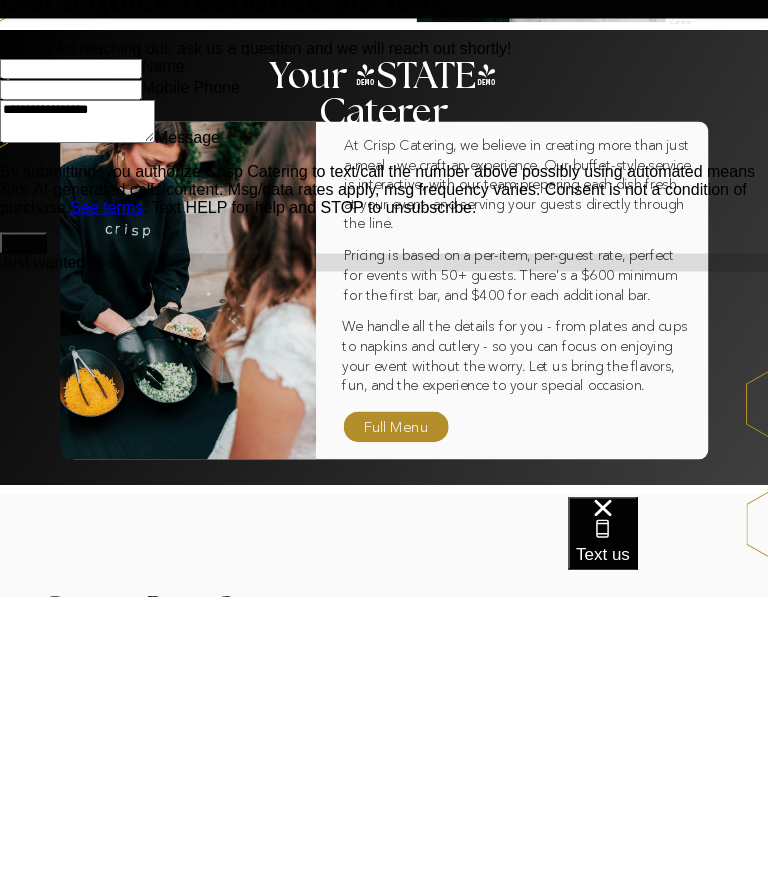 type on "*" 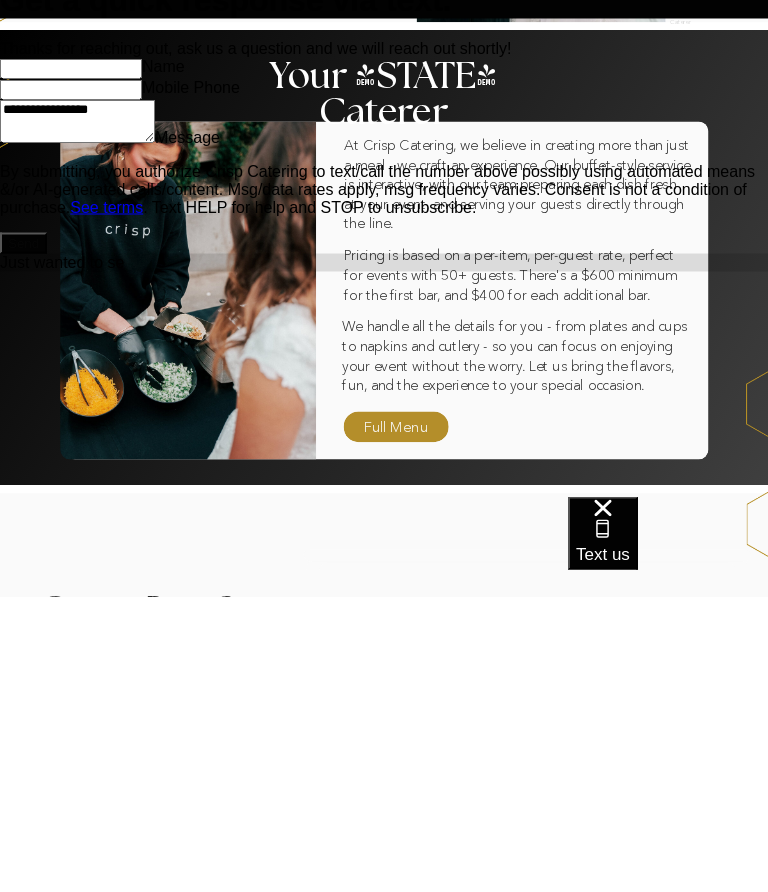 type on "**********" 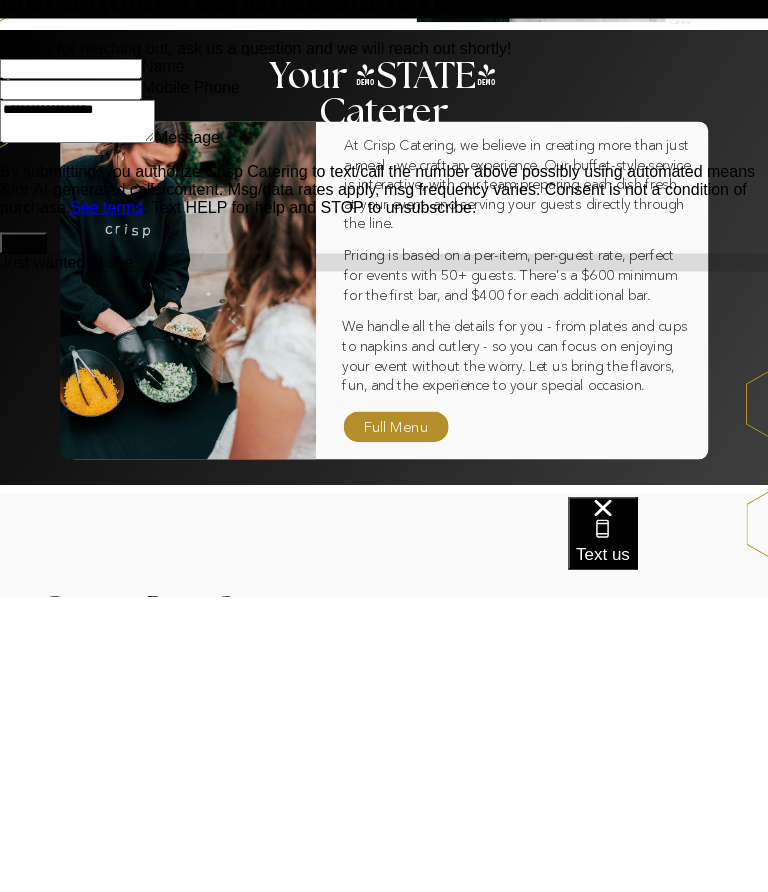 type on "*" 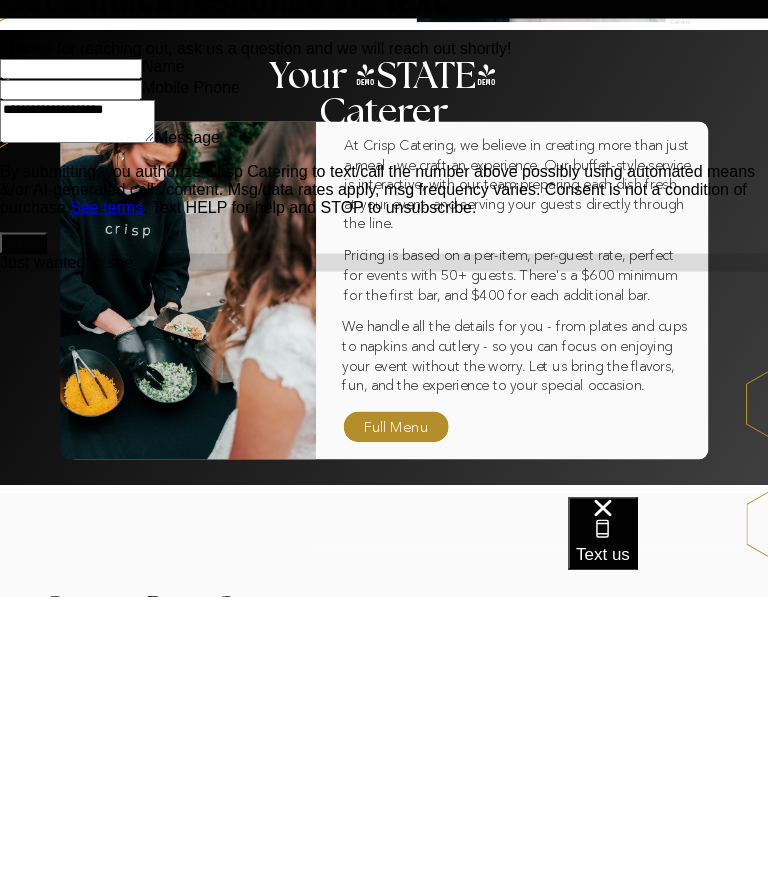 type on "*" 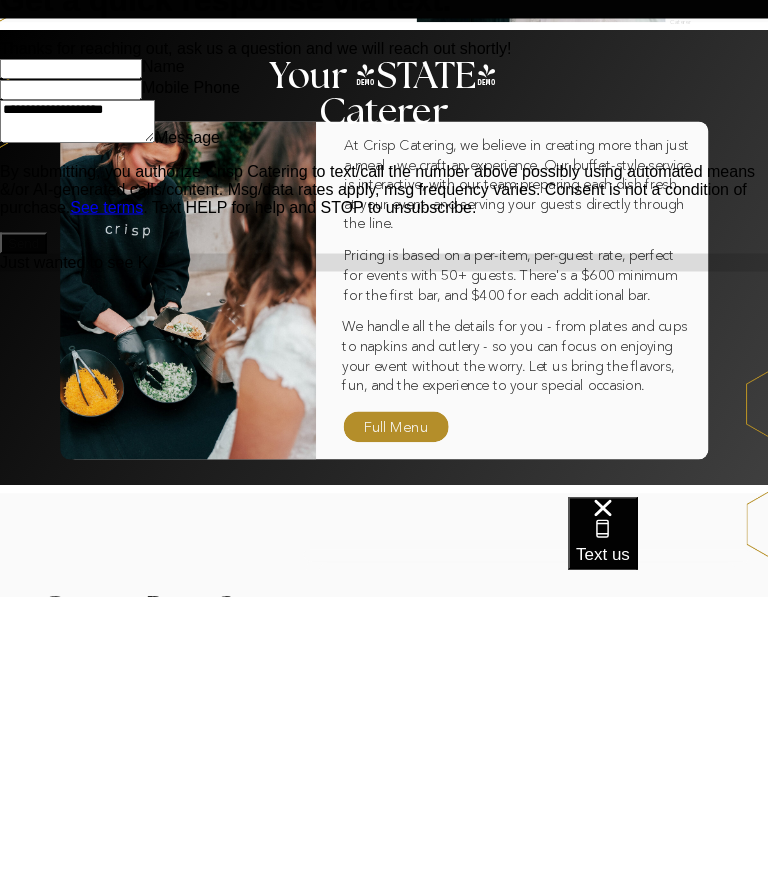 type on "**********" 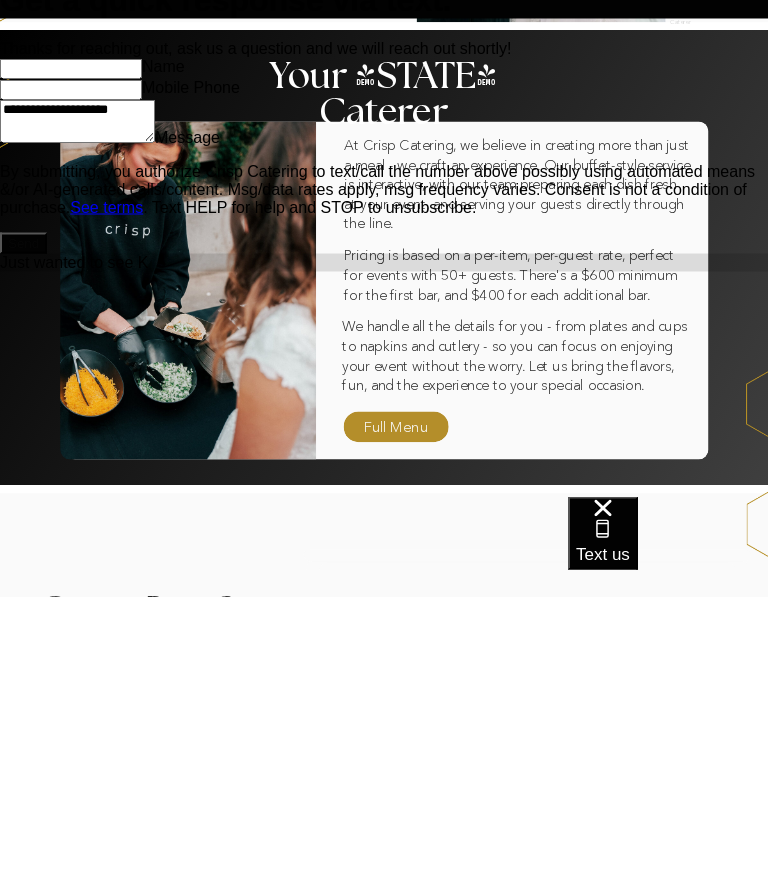 type on "*" 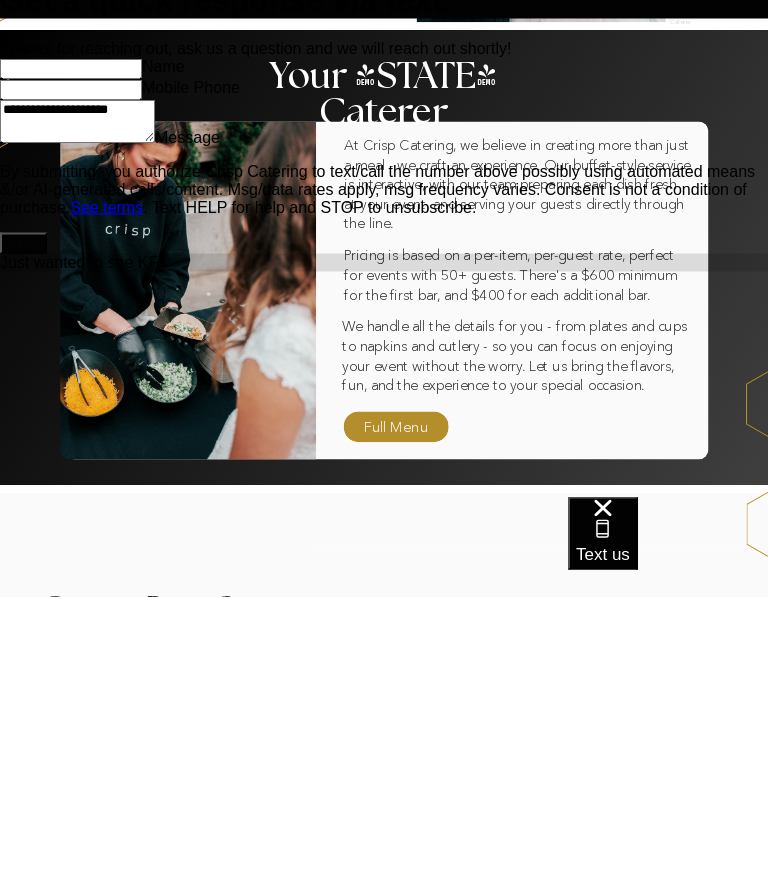 type on "**********" 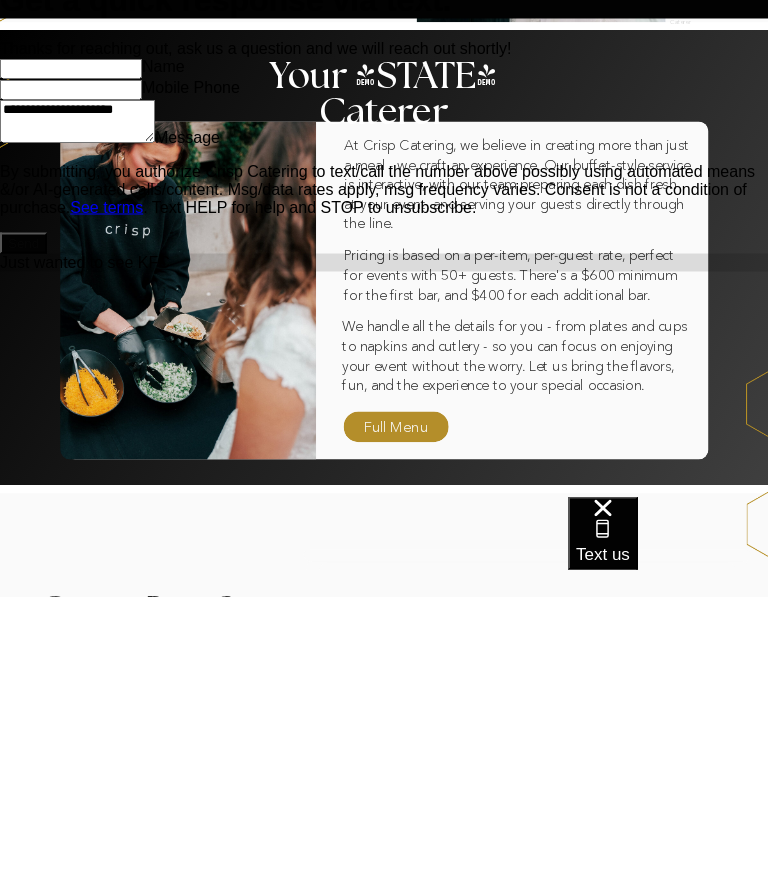 type on "**********" 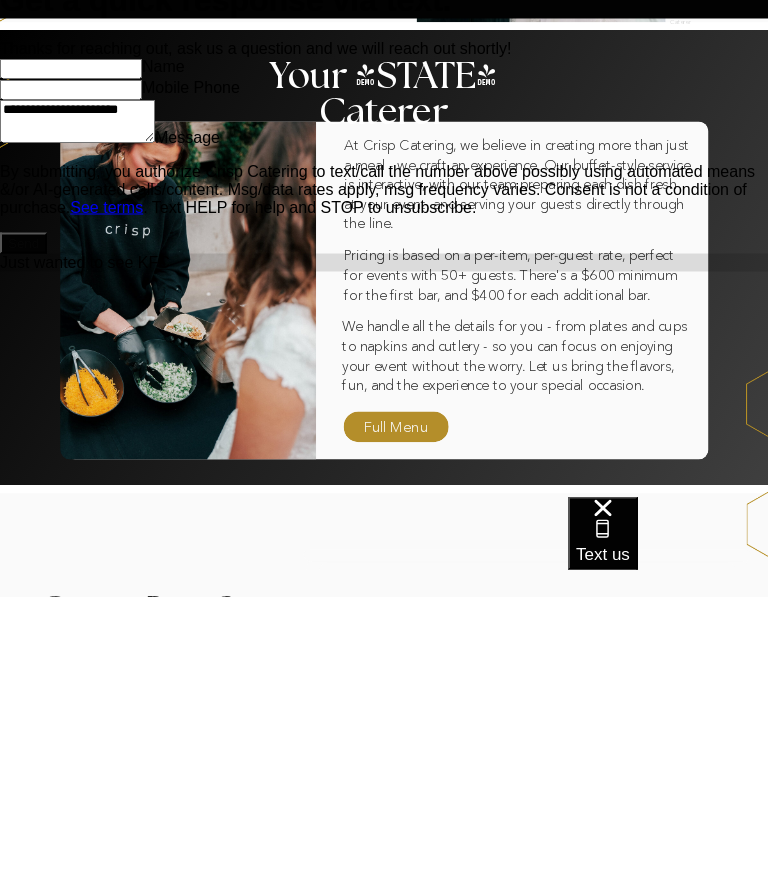 type on "*" 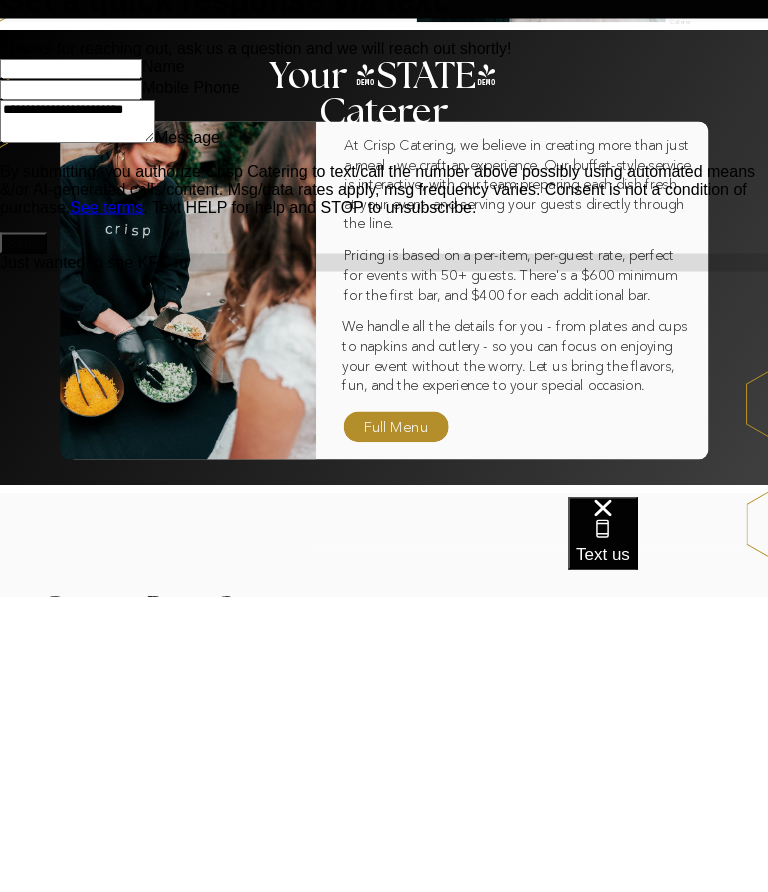 type on "**********" 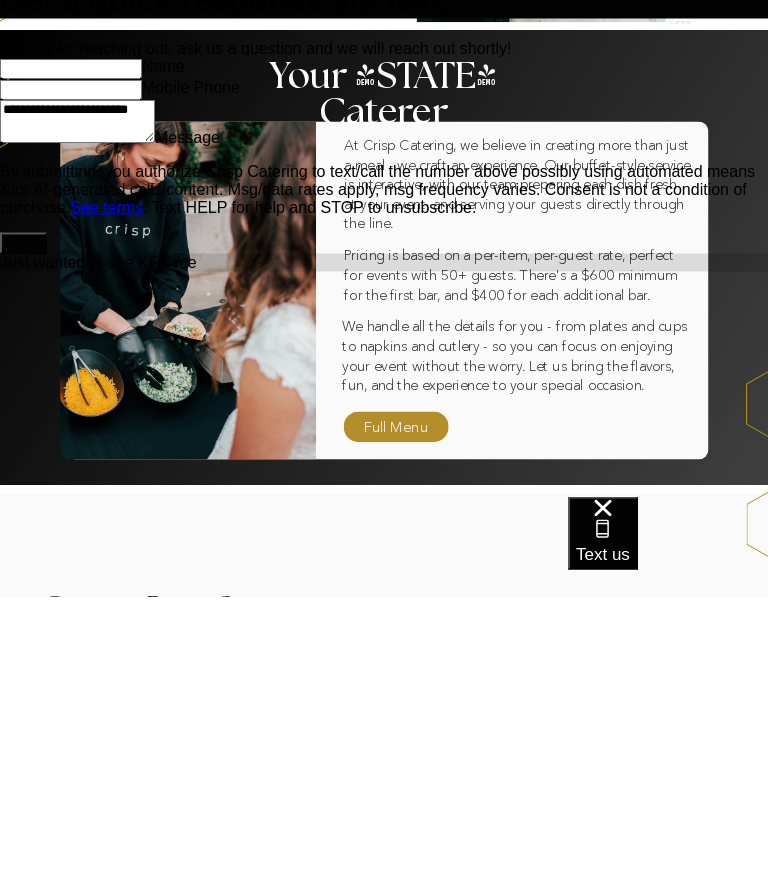 type on "*" 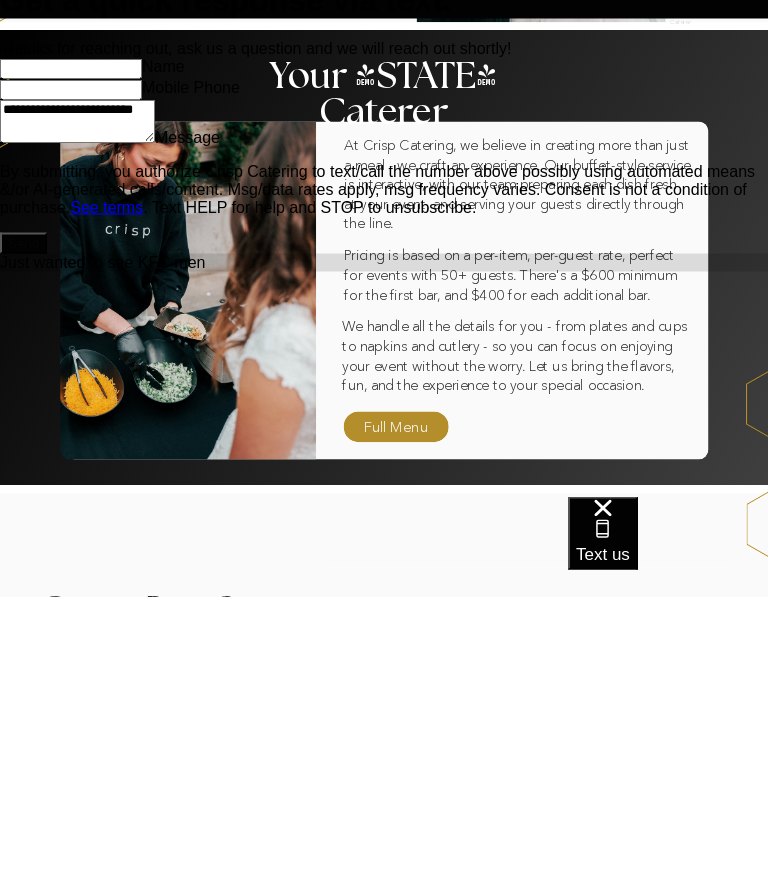 type on "*" 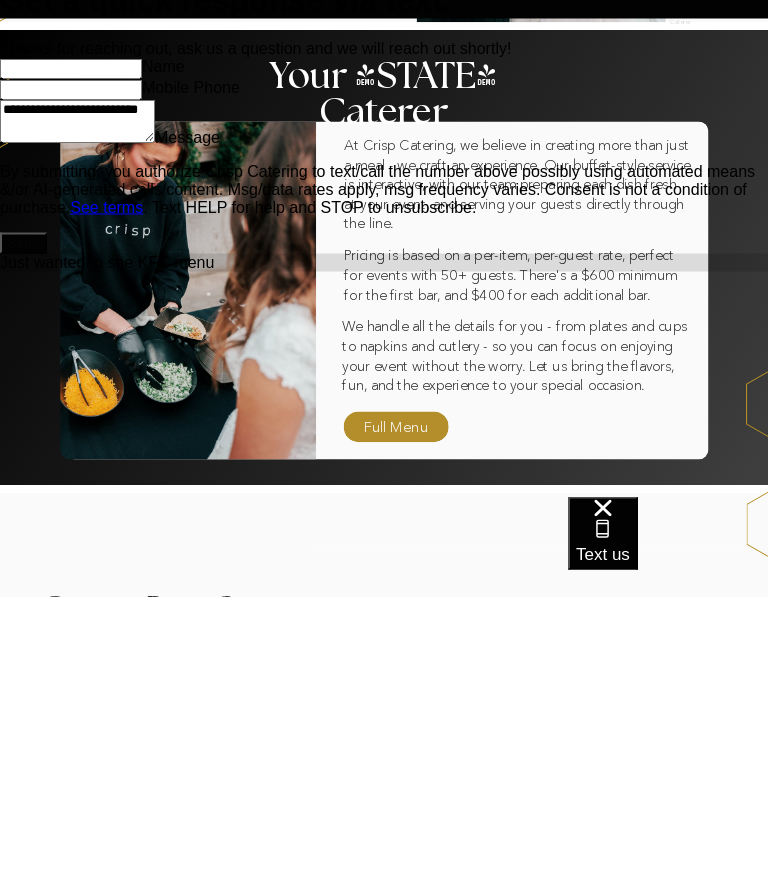 type on "**********" 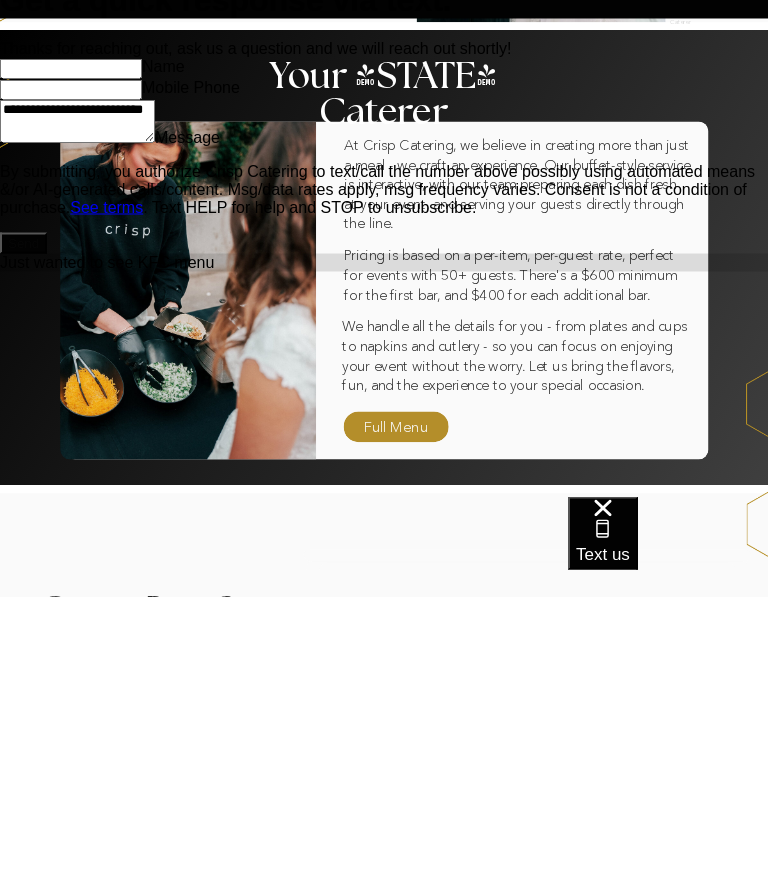 type on "*" 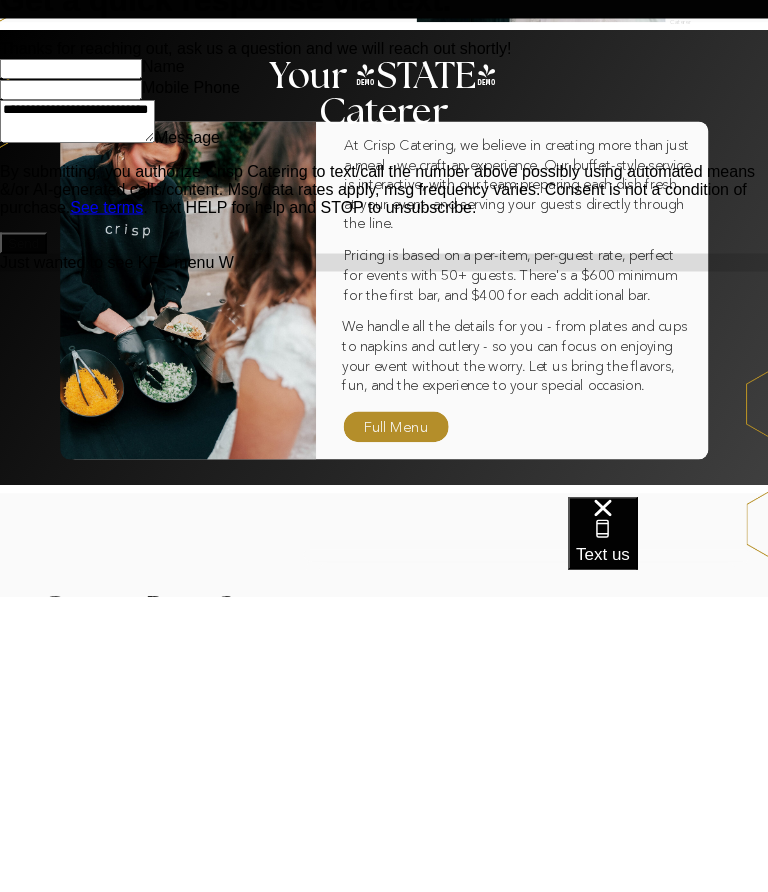 type on "*" 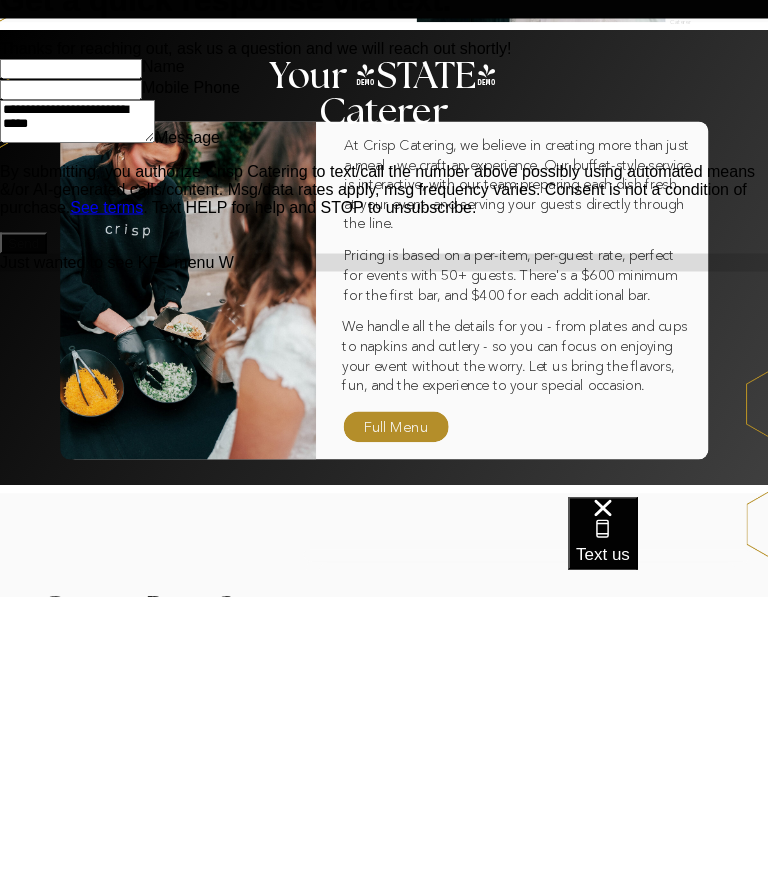 type on "*" 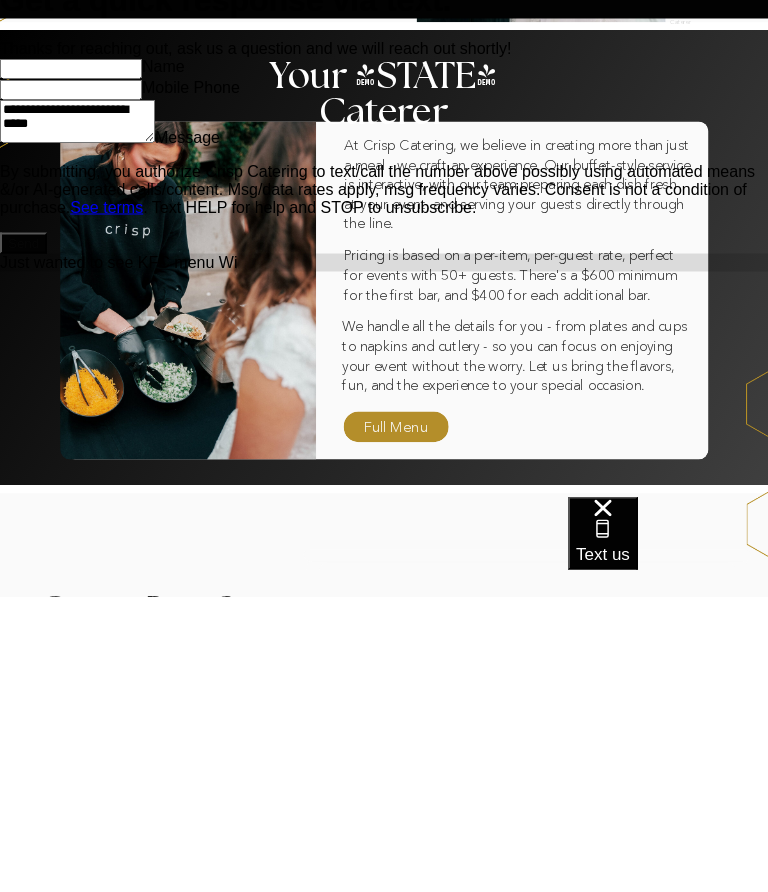 type on "**********" 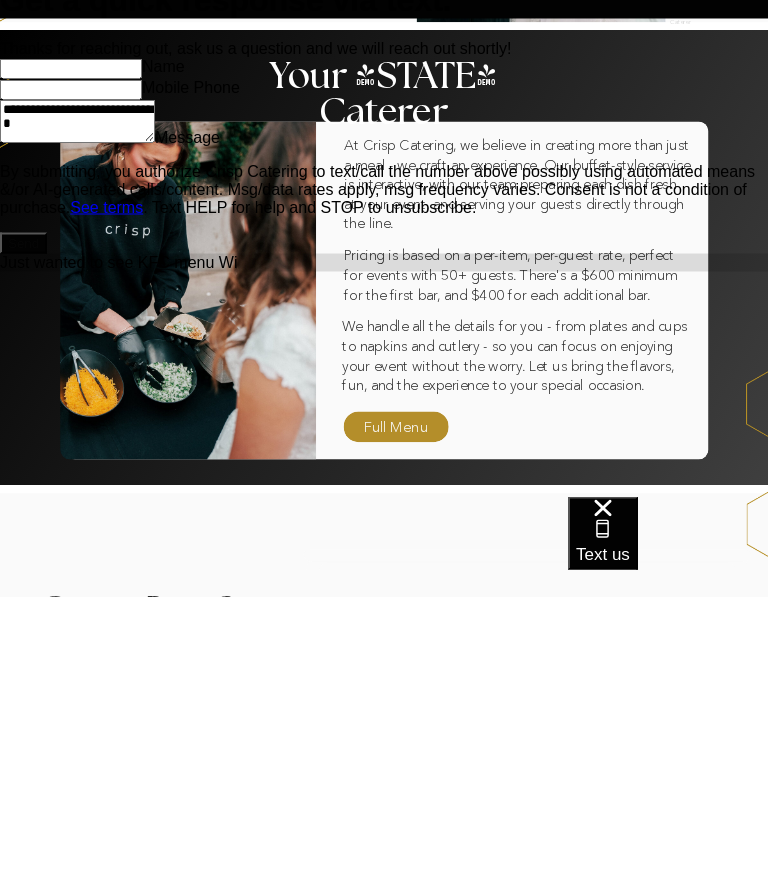 type on "*" 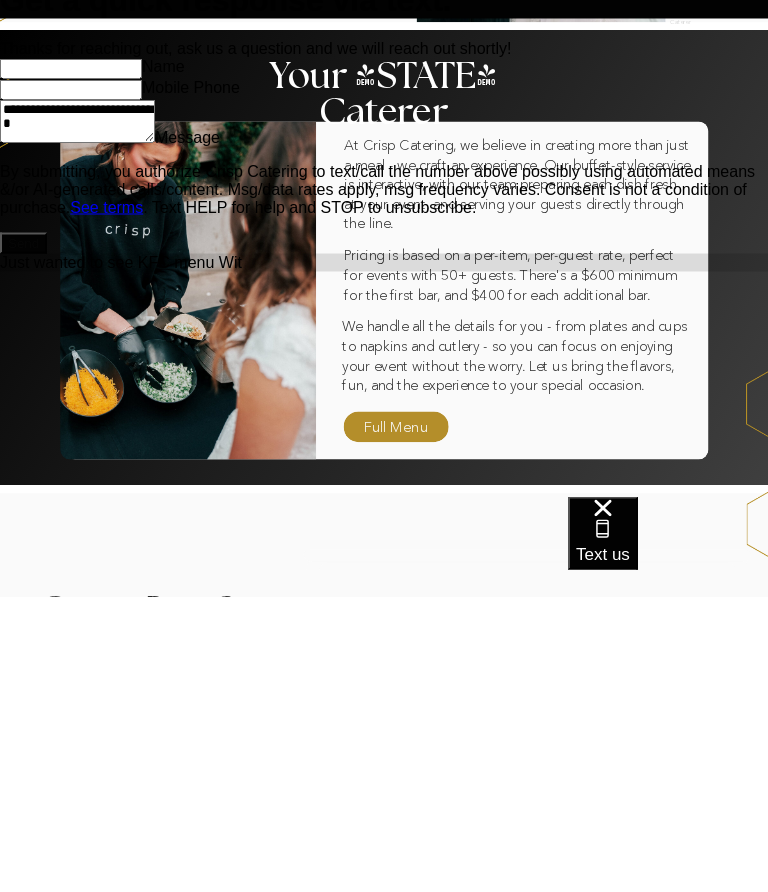 type on "**********" 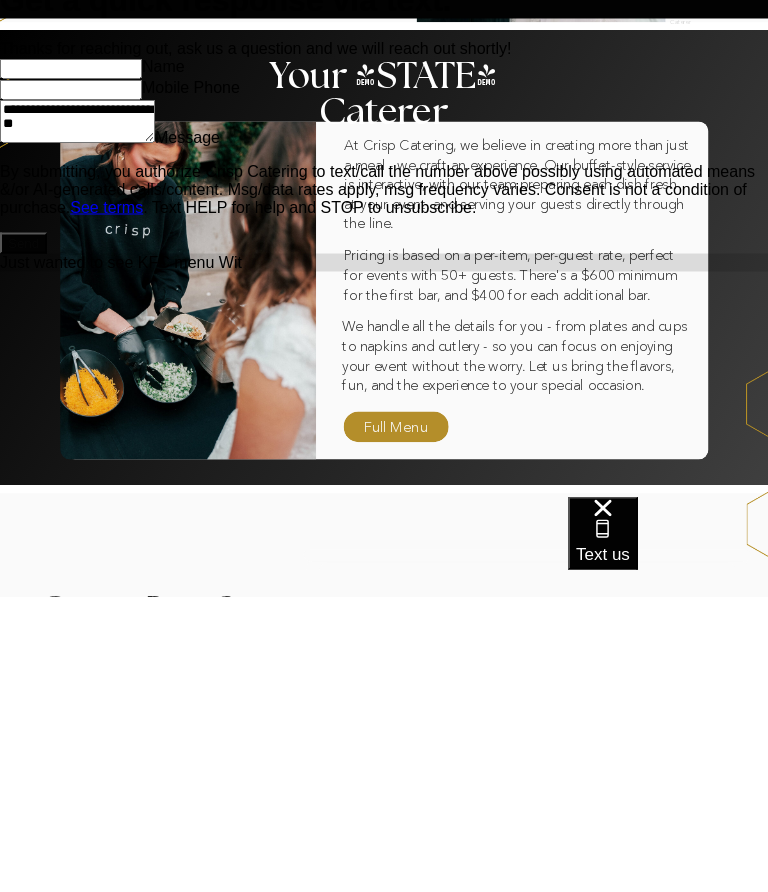type on "*" 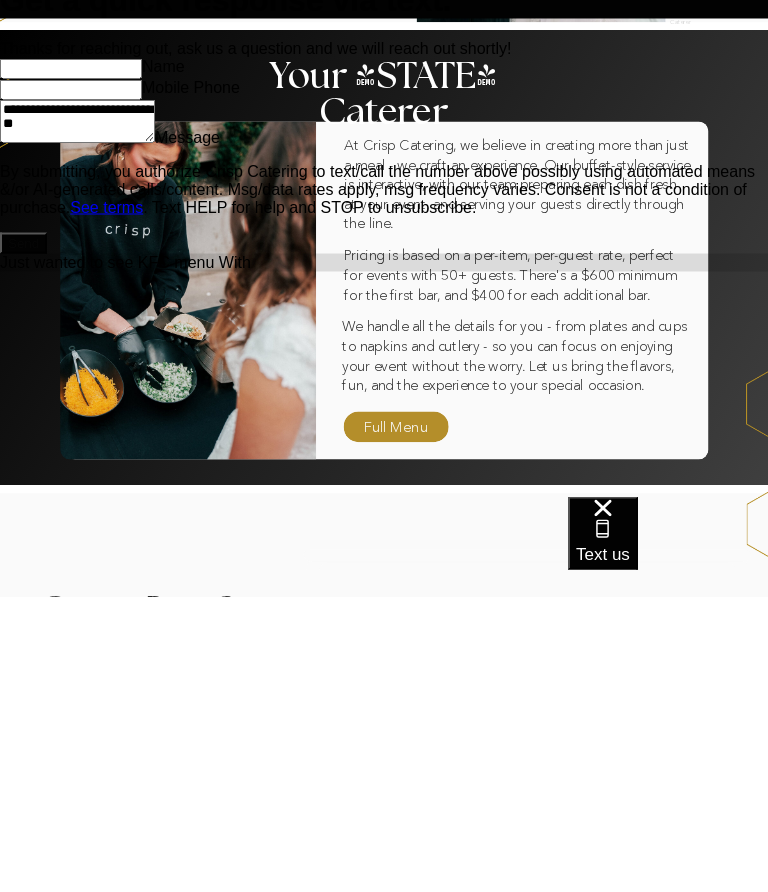 type on "**********" 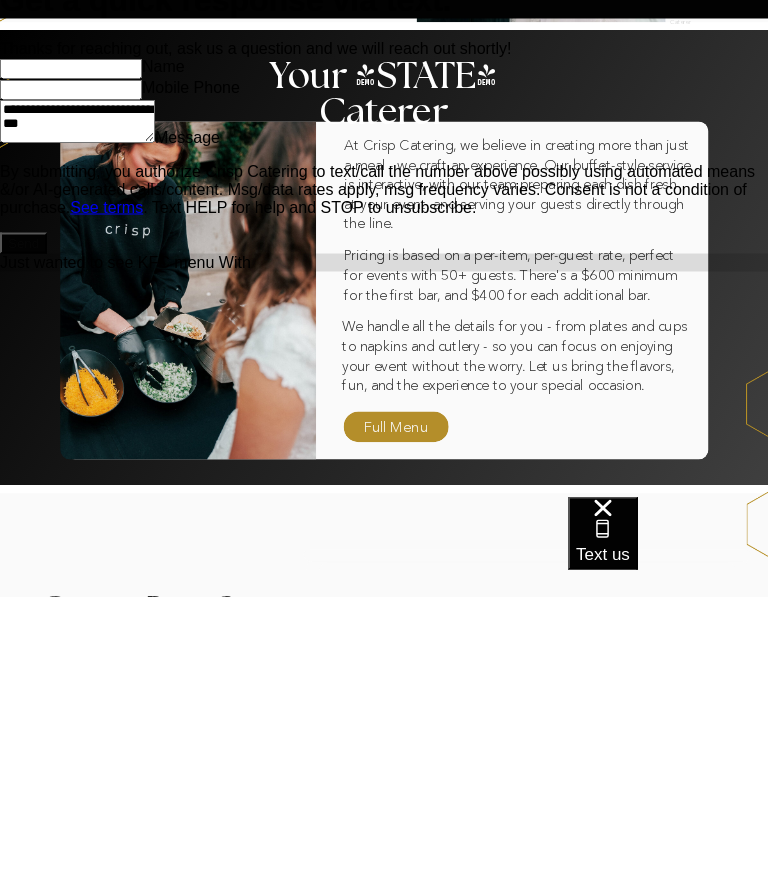 type on "*" 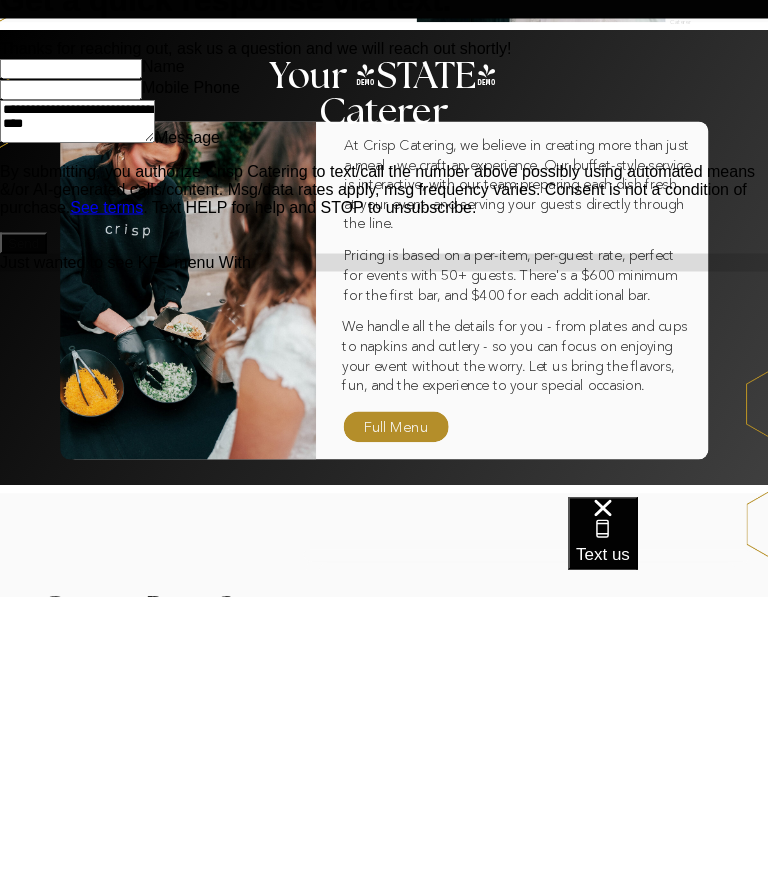 type on "*" 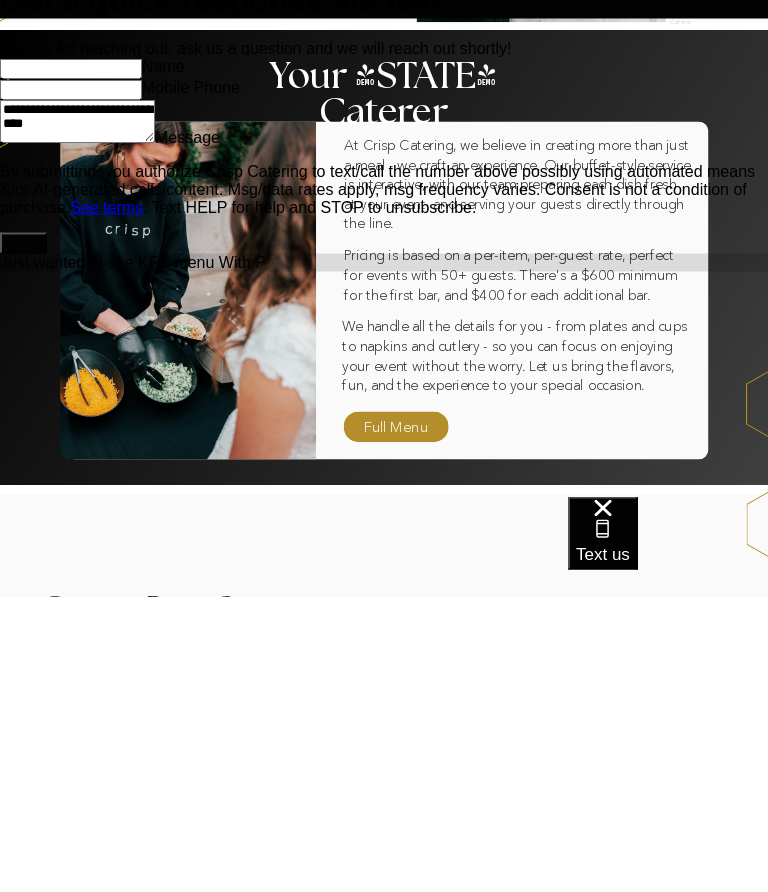 scroll, scrollTop: 12, scrollLeft: 0, axis: vertical 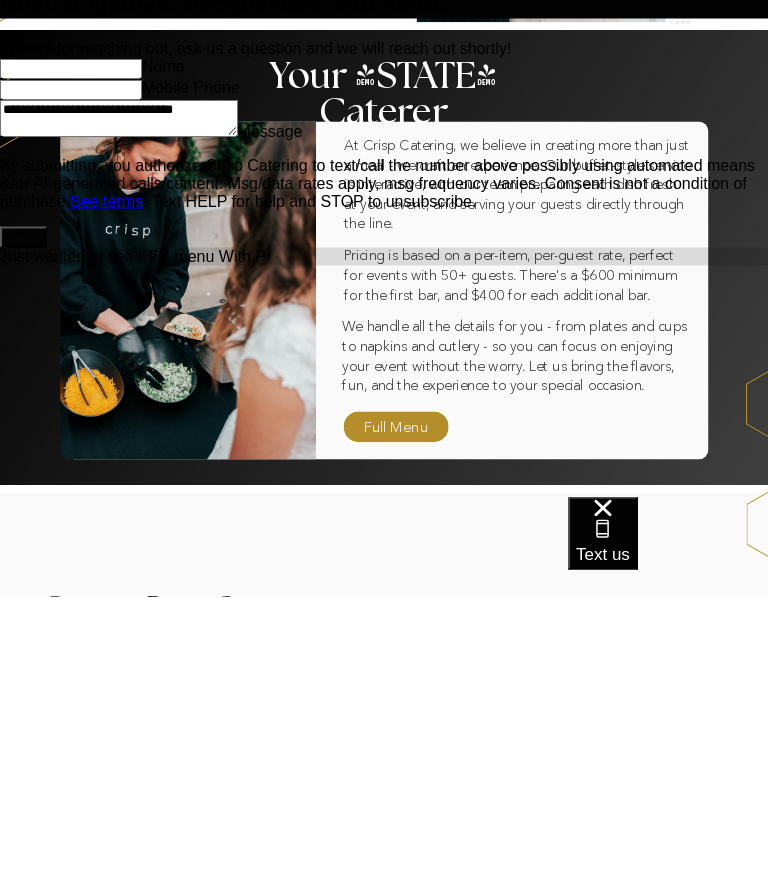 type on "**********" 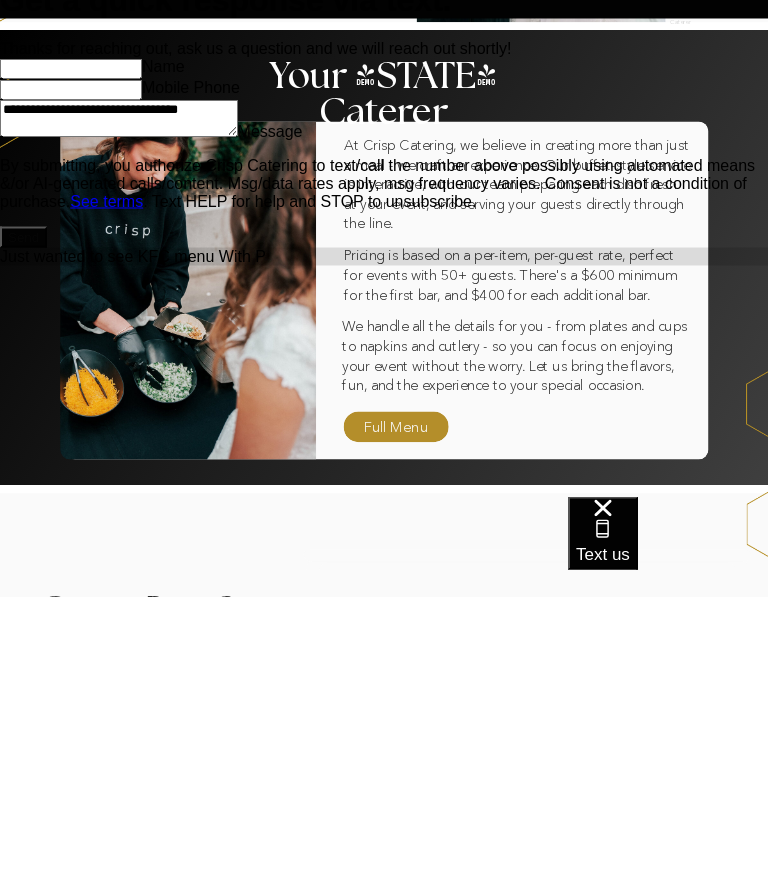 type on "*" 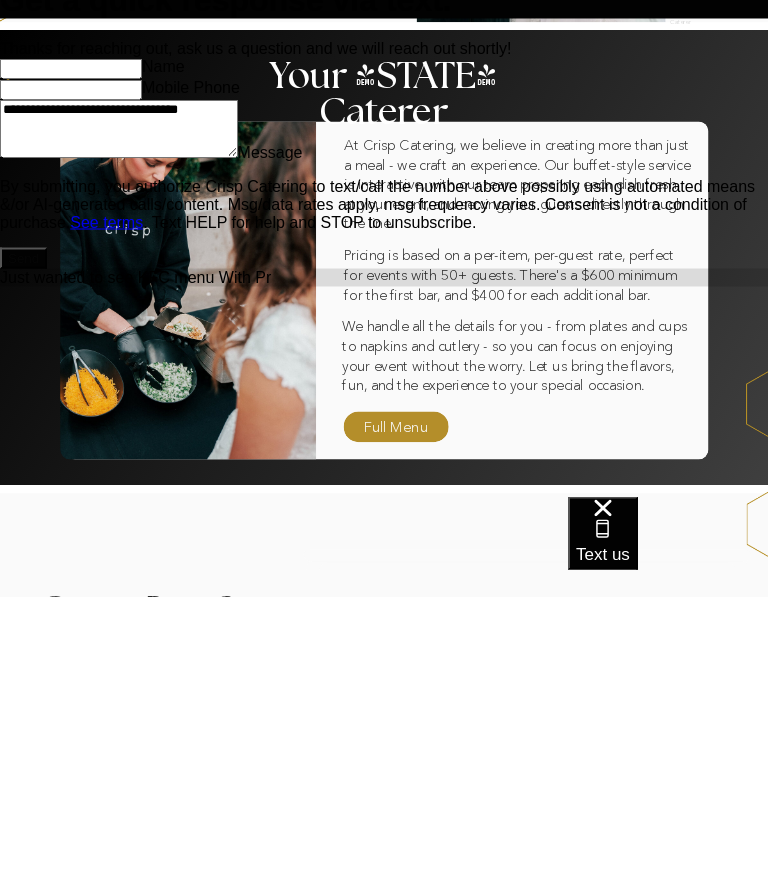 scroll, scrollTop: 0, scrollLeft: 0, axis: both 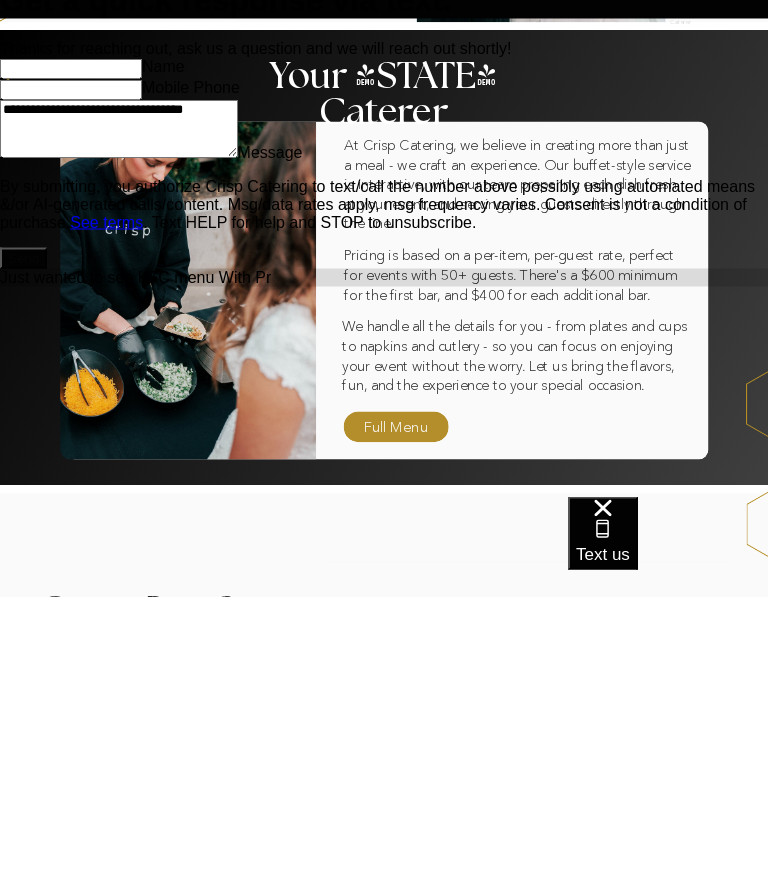type on "*" 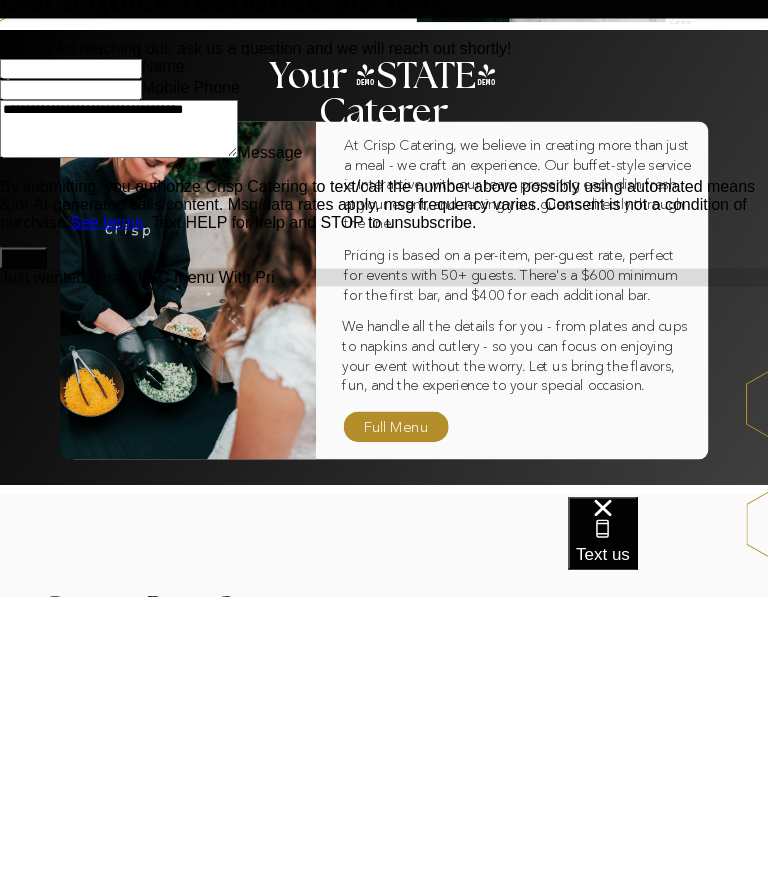 type on "**********" 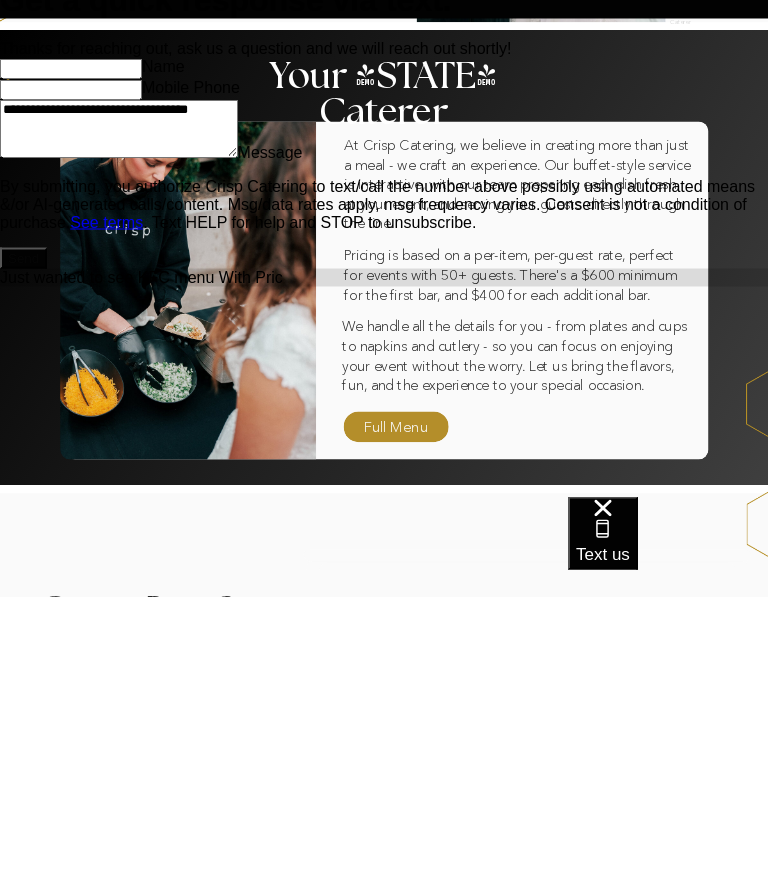 type on "**********" 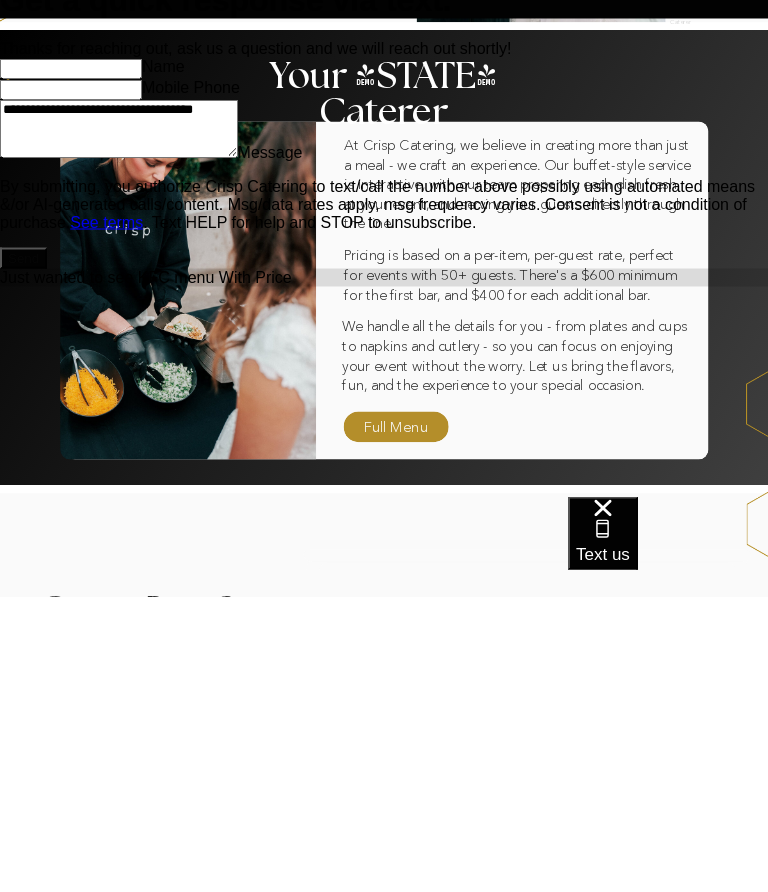 type on "**********" 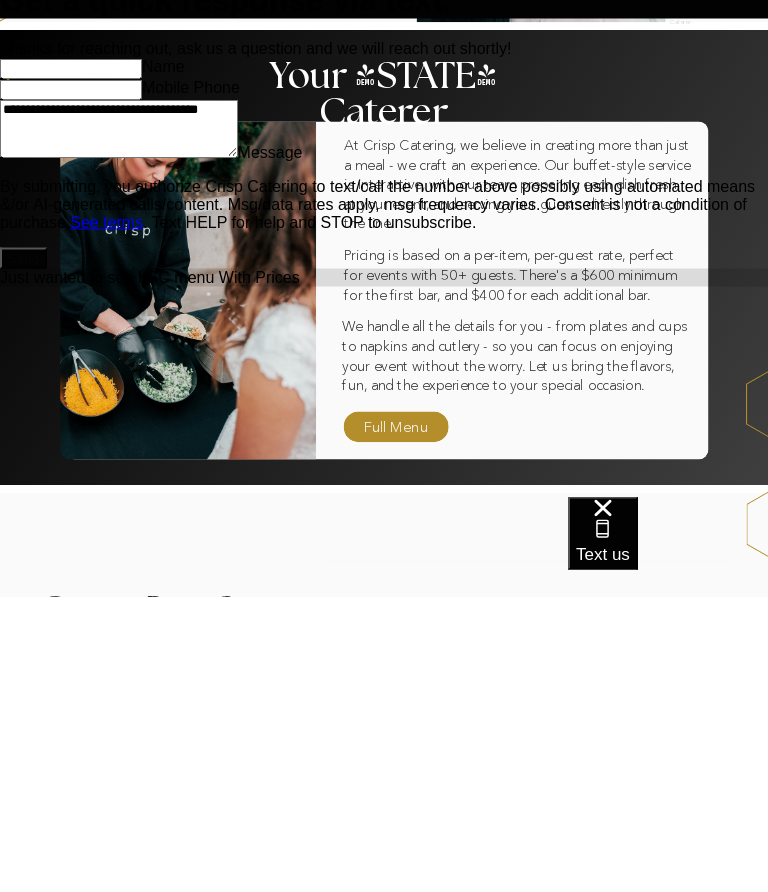 type on "**********" 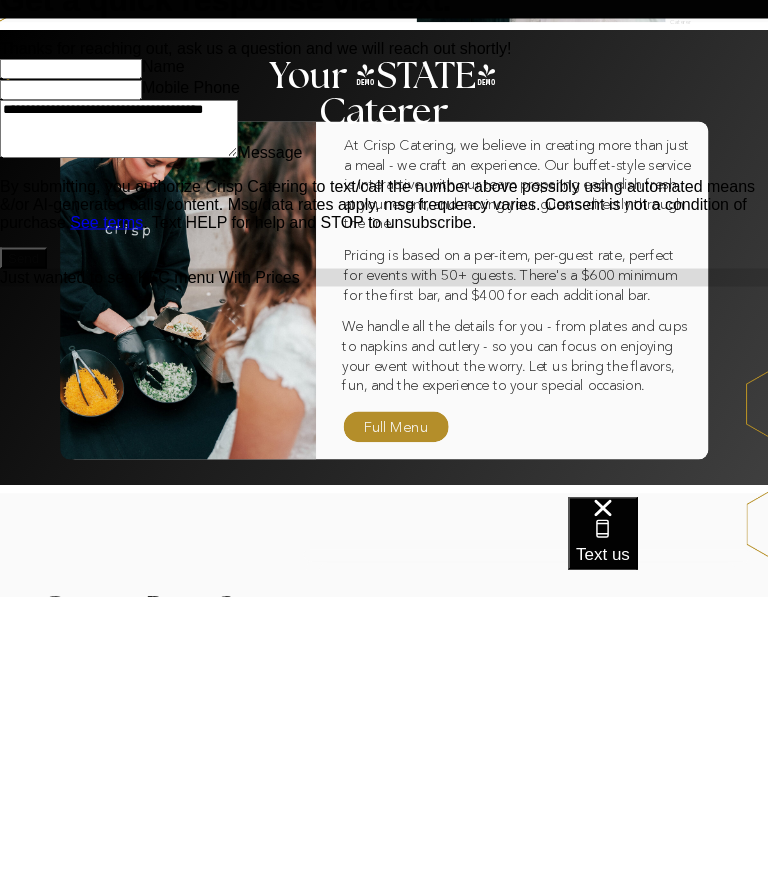 type on "**********" 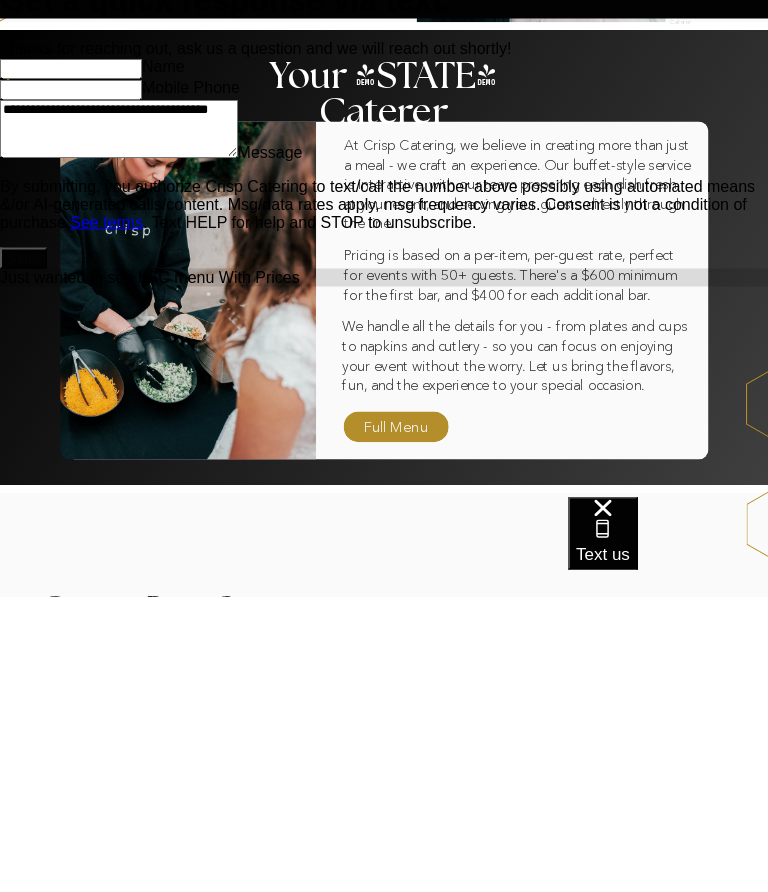 type on "*" 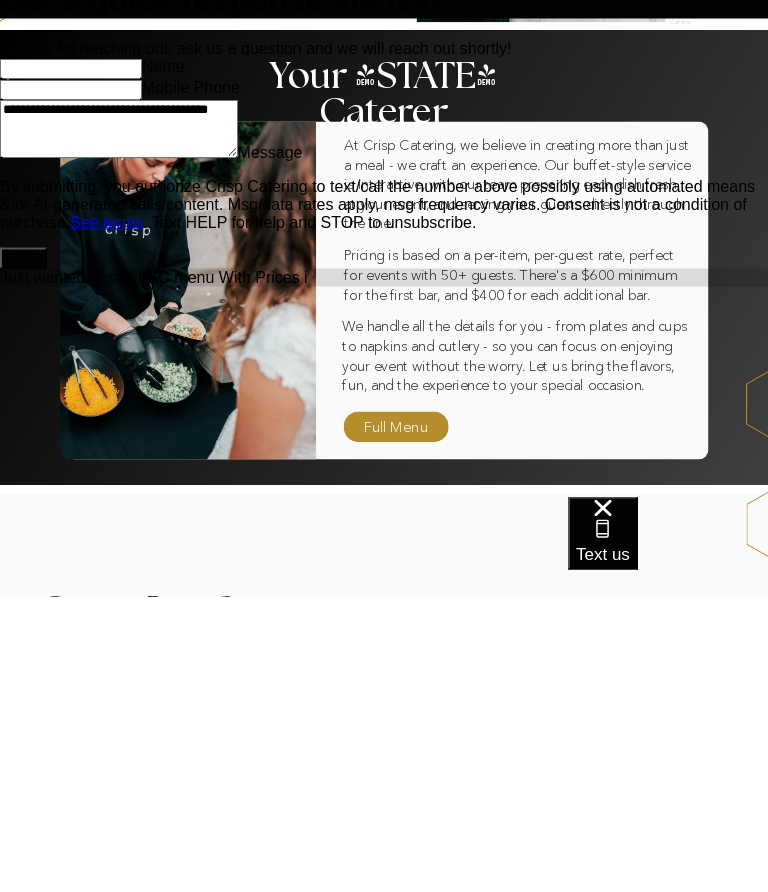type on "**********" 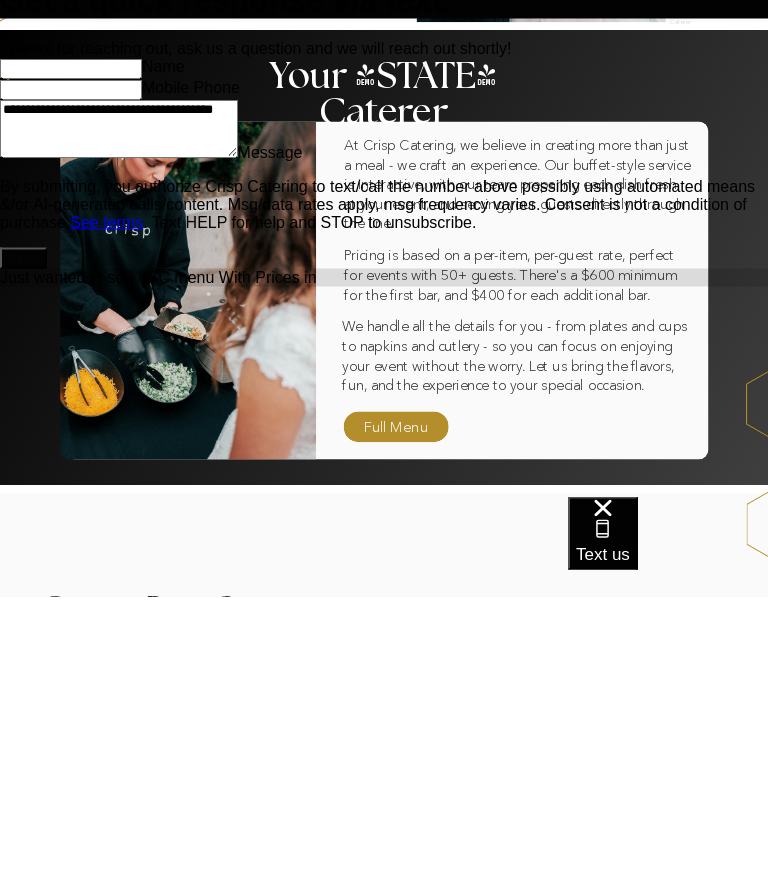 type on "**********" 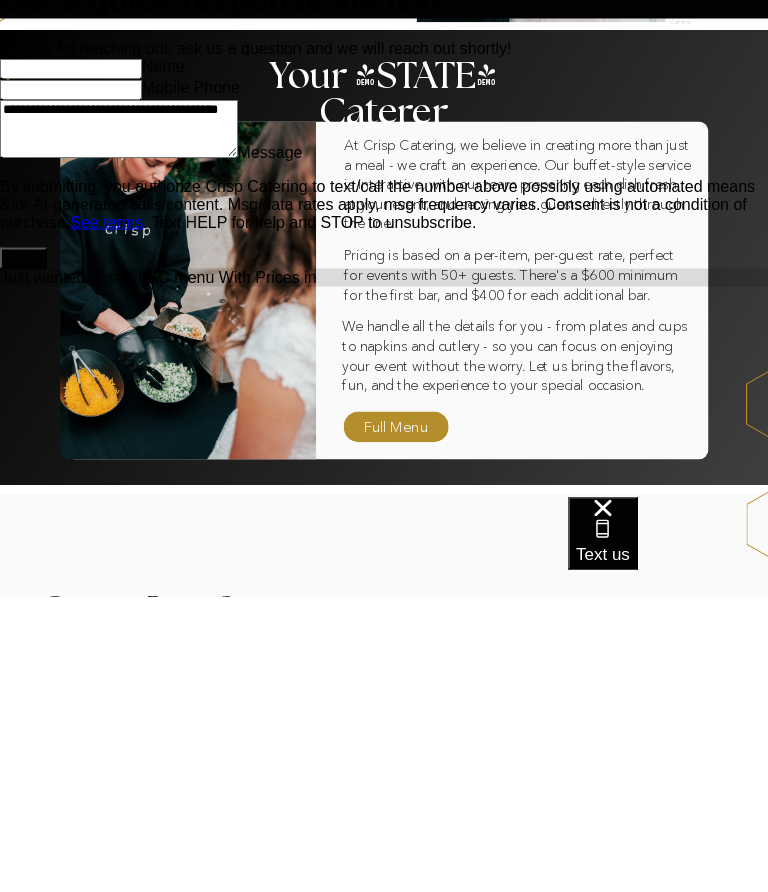 type on "*" 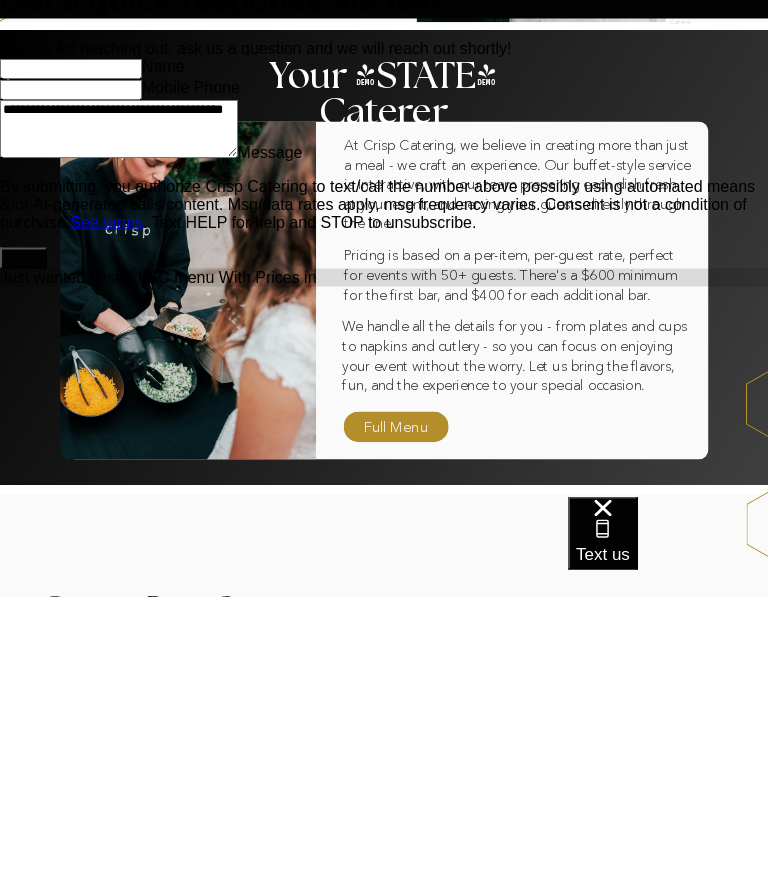 type on "*" 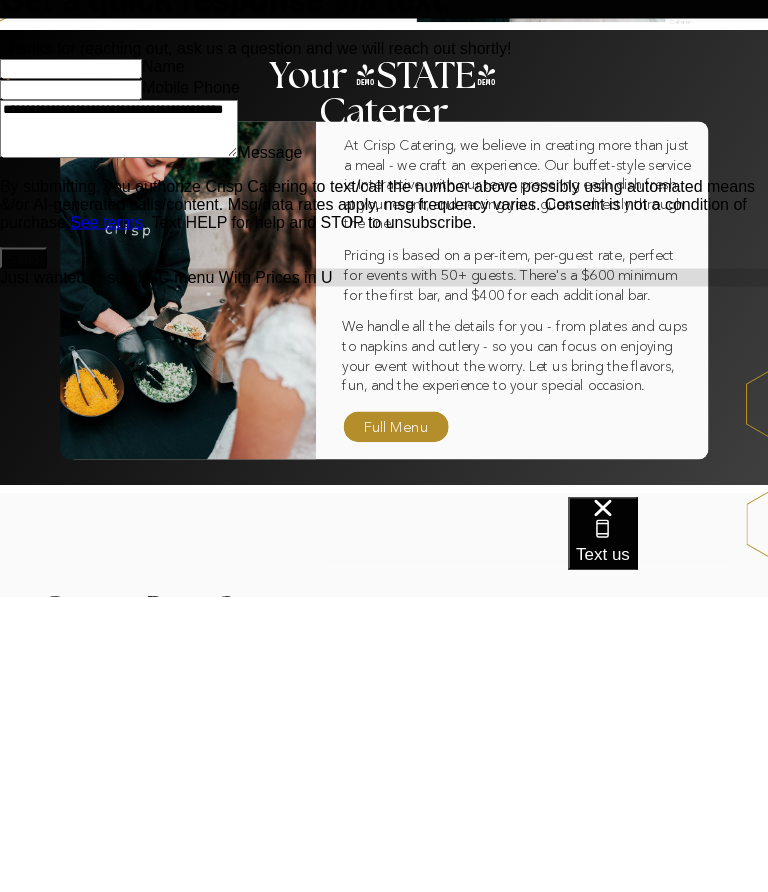 type on "**********" 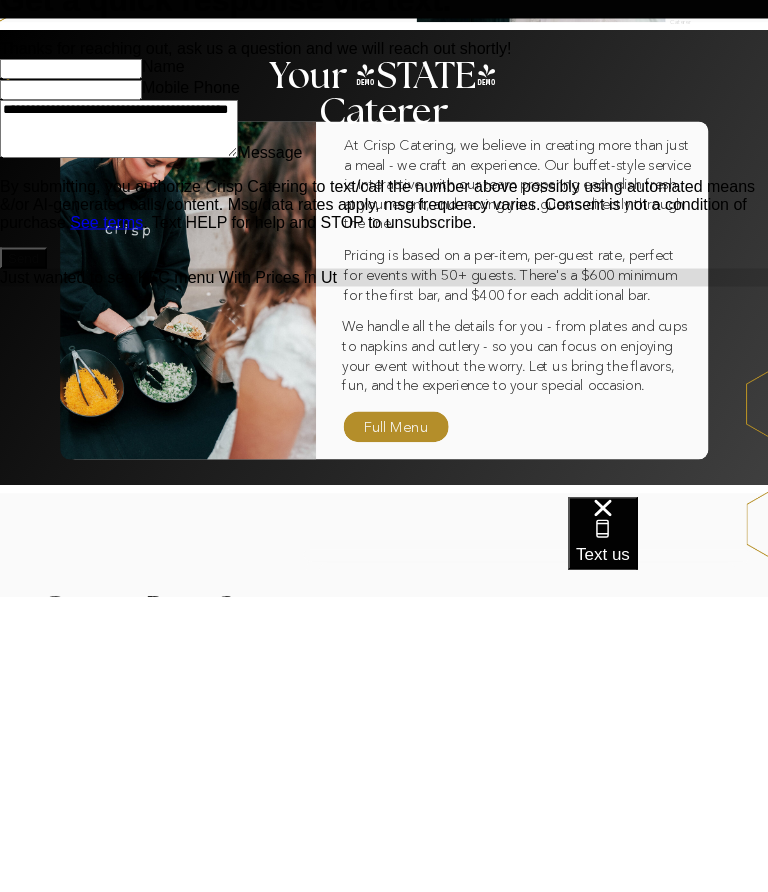 type on "**********" 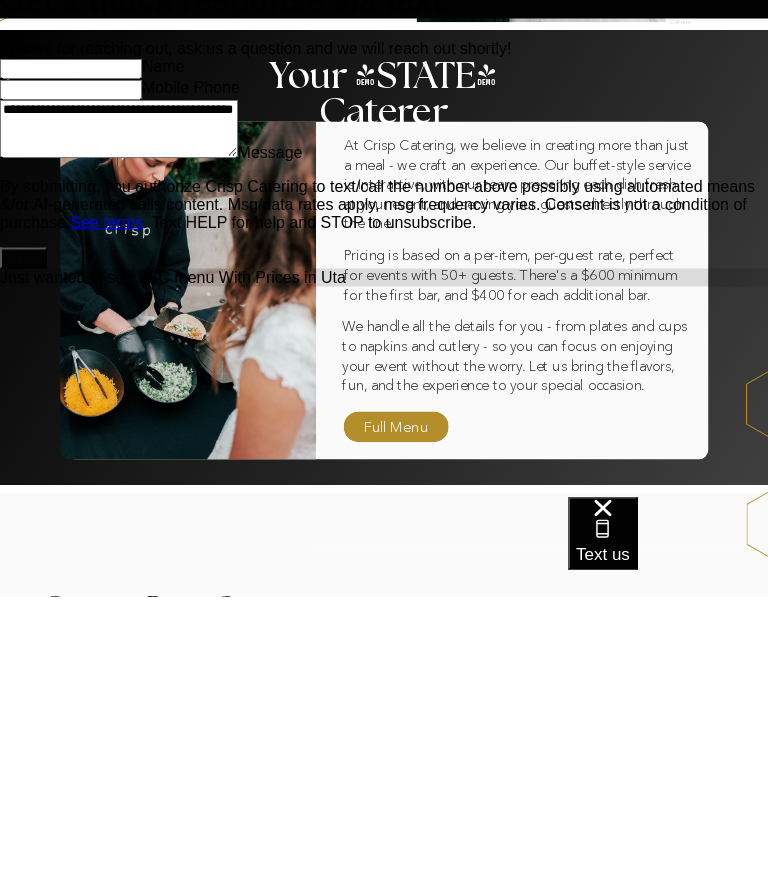 type on "**********" 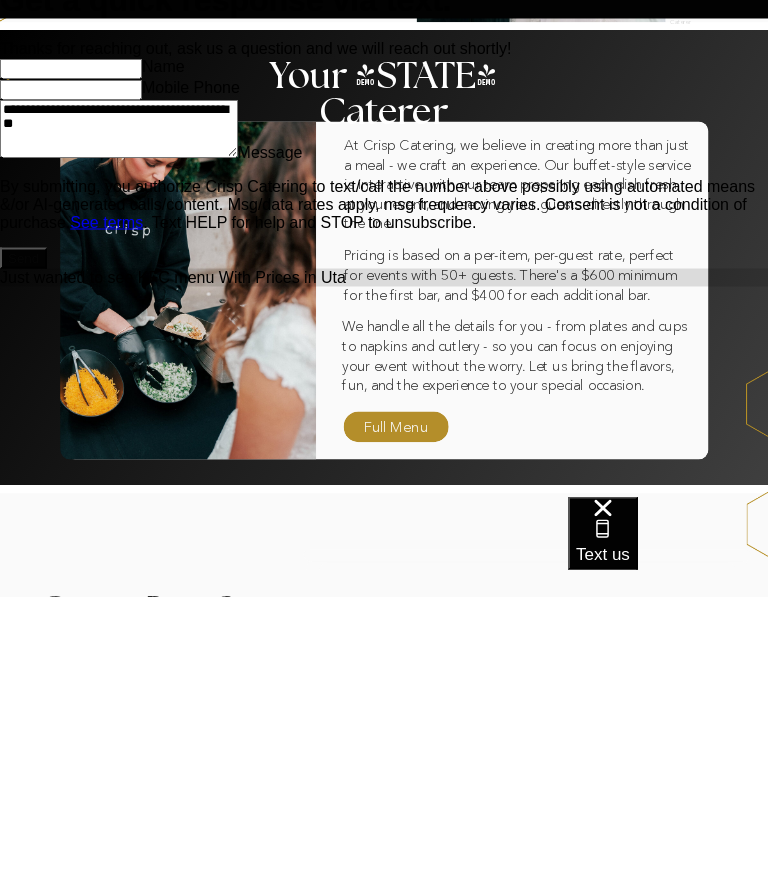 type on "*" 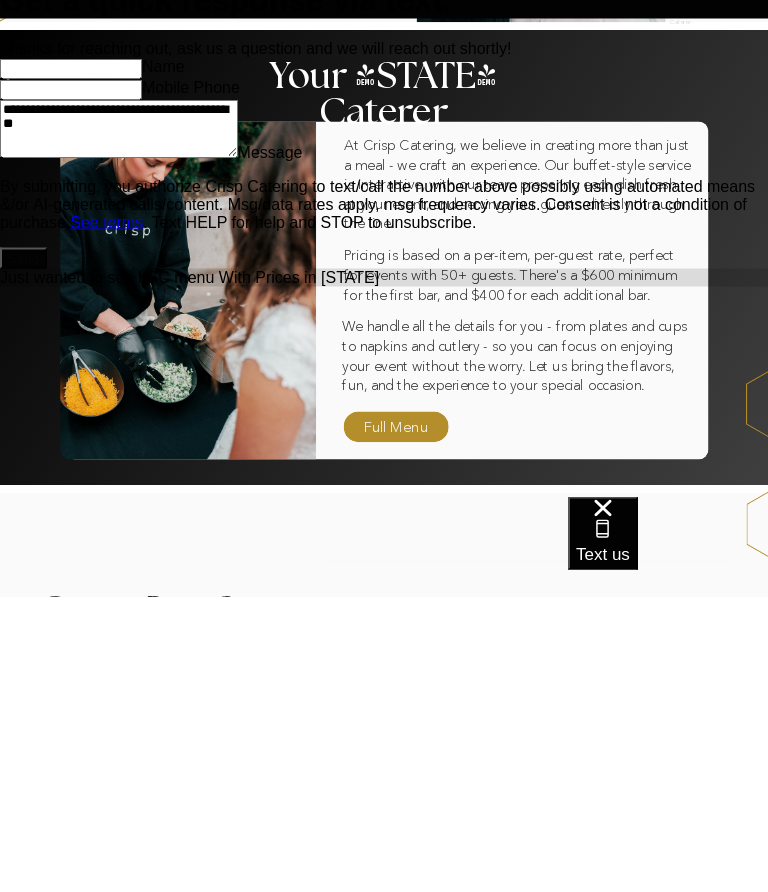 type on "**********" 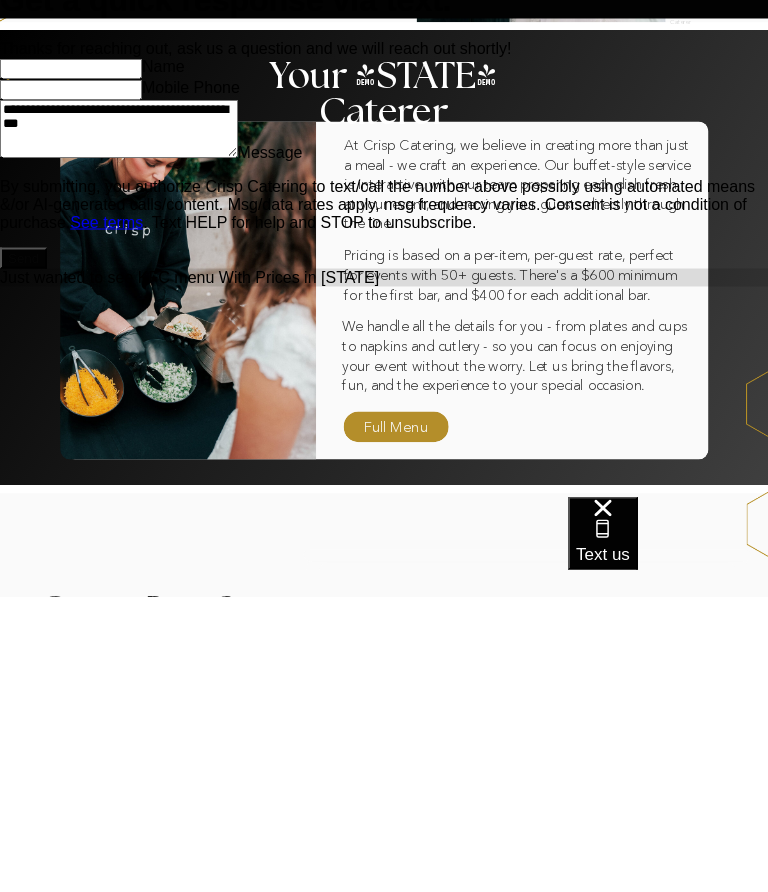 type on "*" 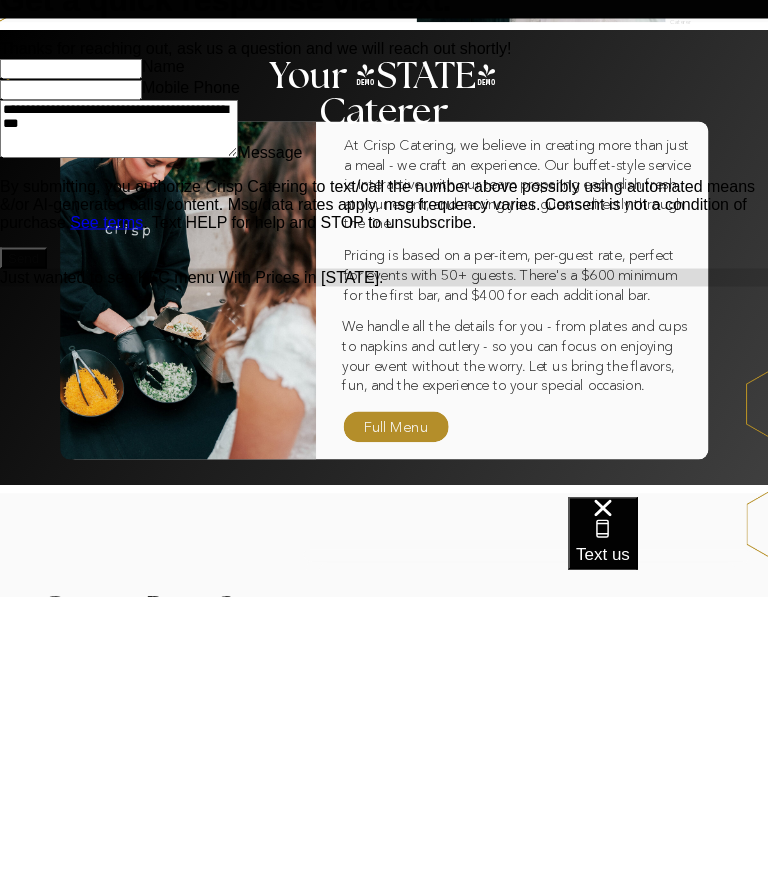 type on "**********" 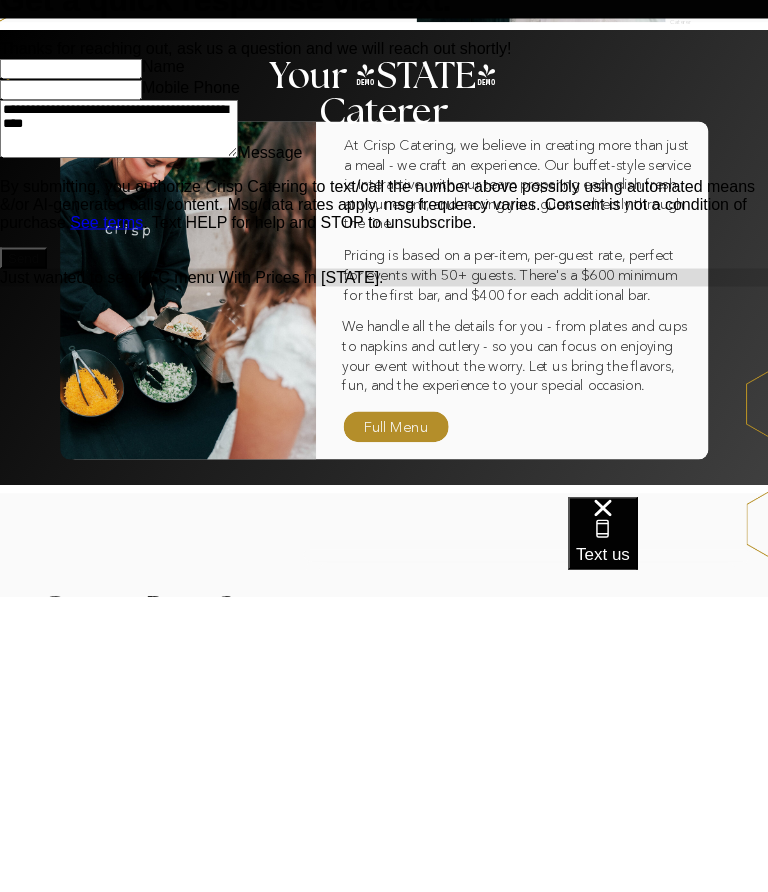 type on "*" 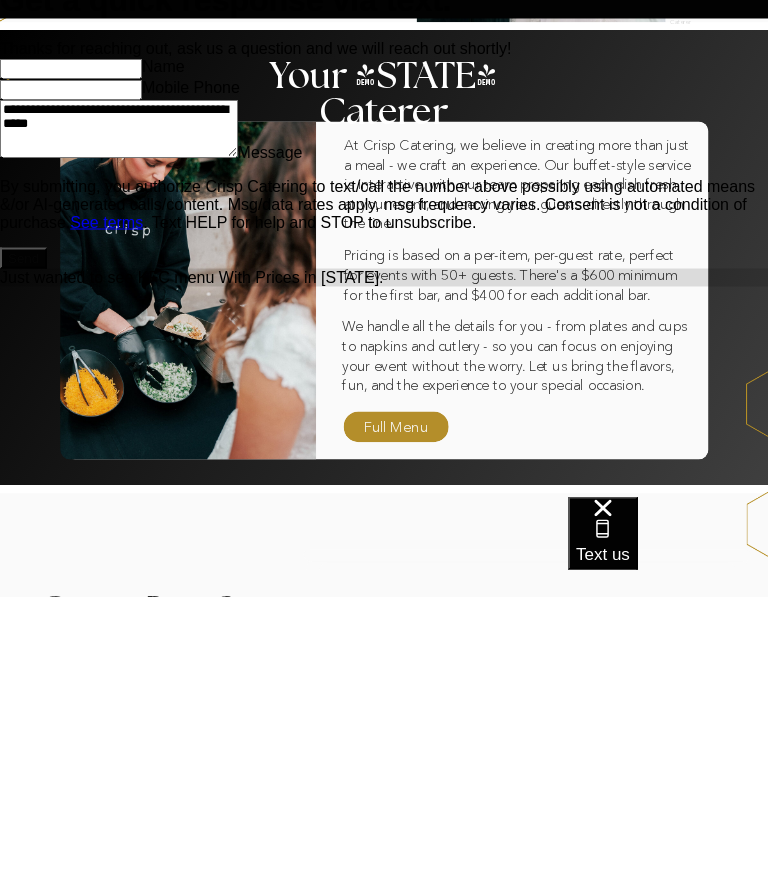type on "*" 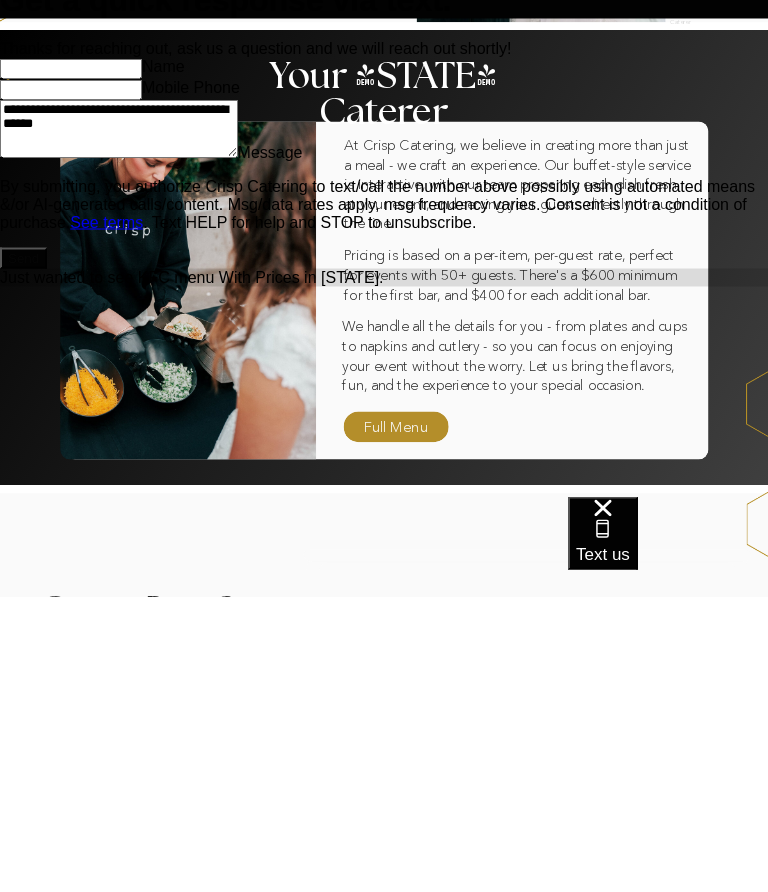 type on "*" 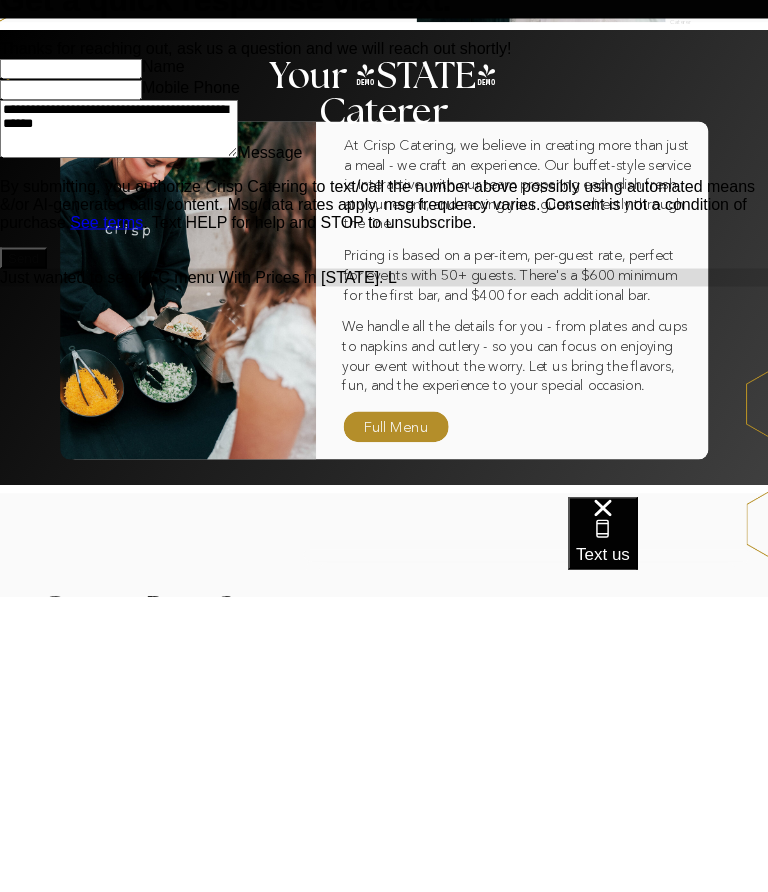 type on "**********" 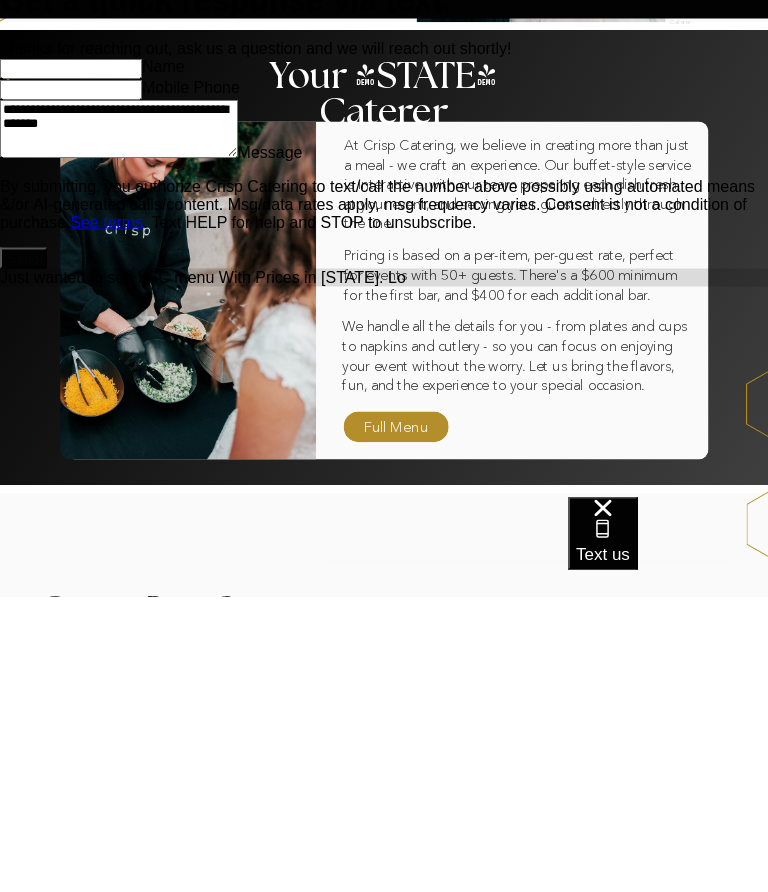 type on "**********" 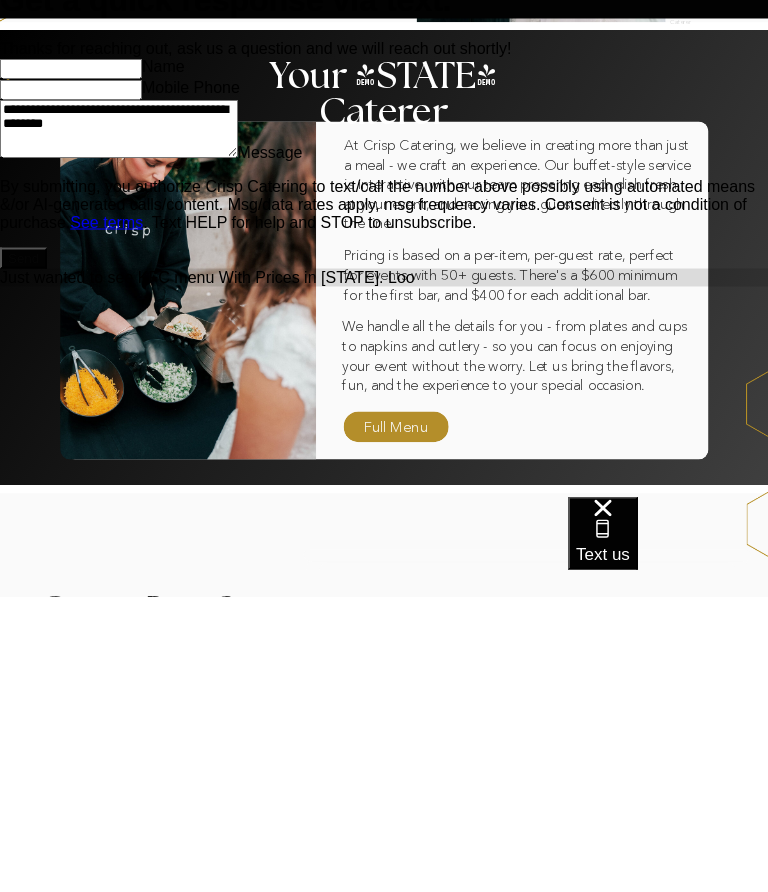 type on "**********" 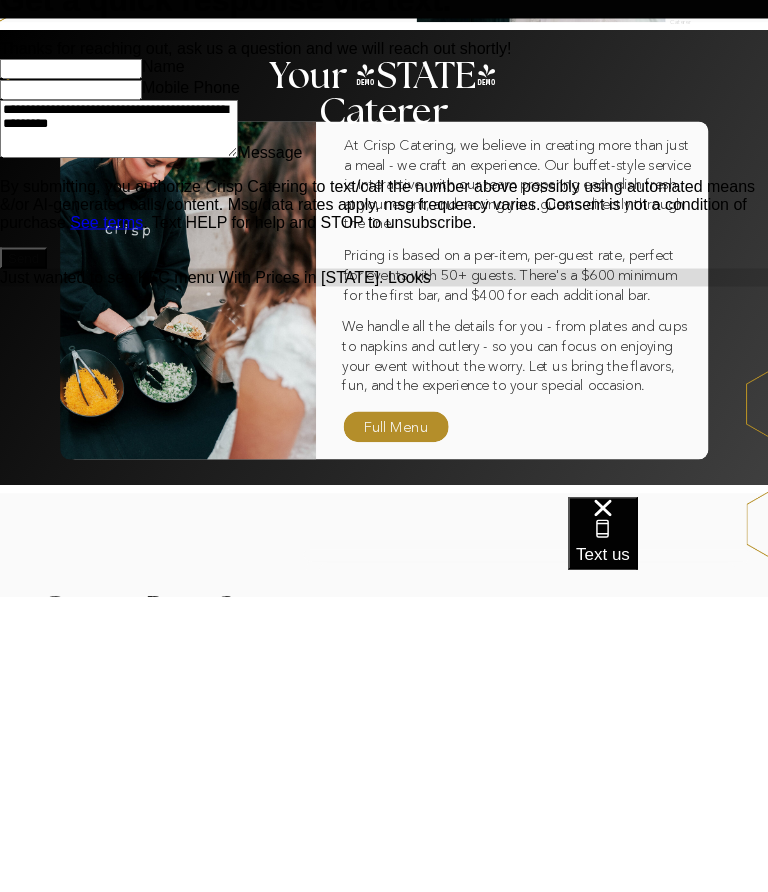 type on "**********" 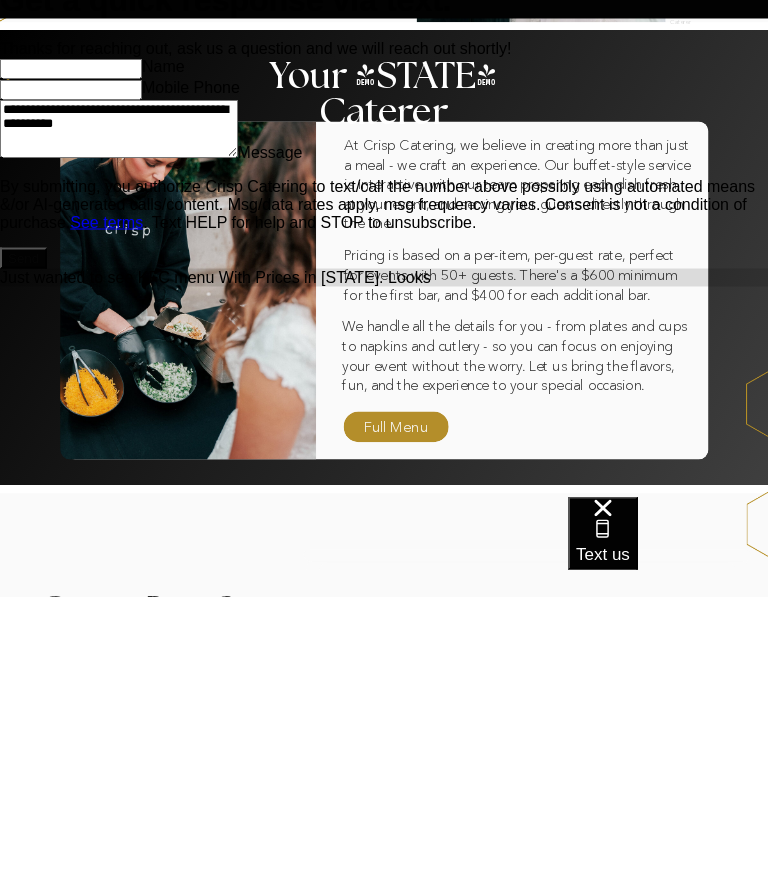 type on "**********" 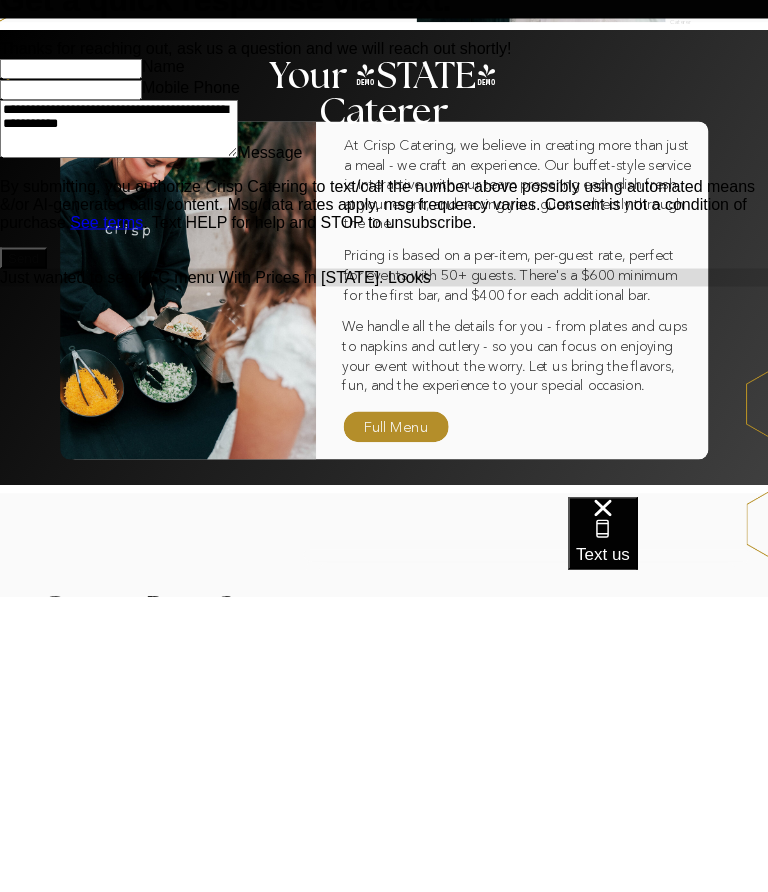 type on "*" 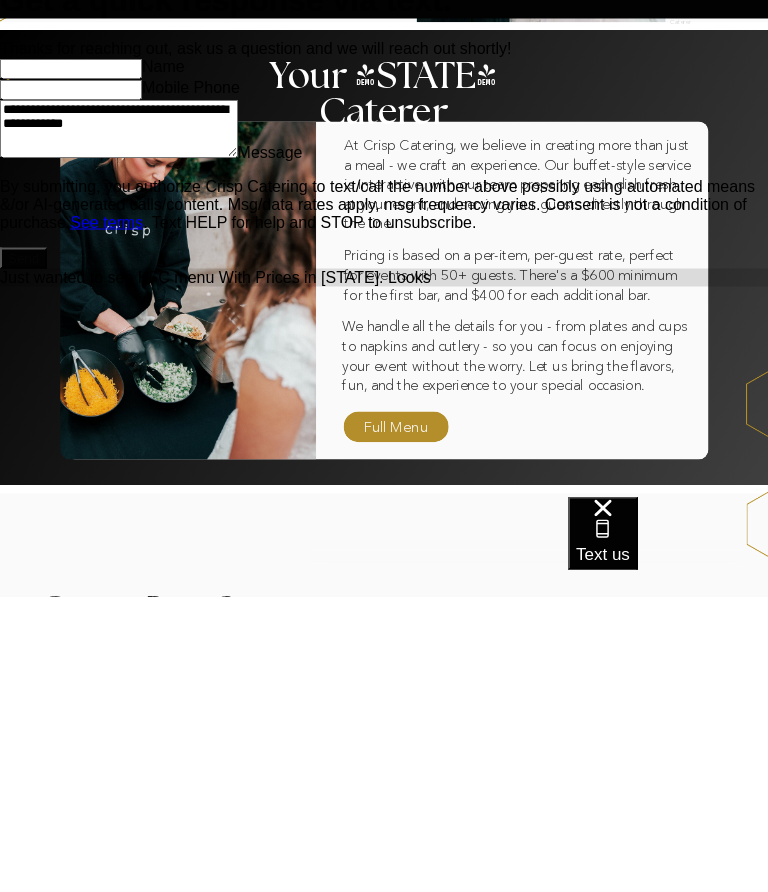 type on "*" 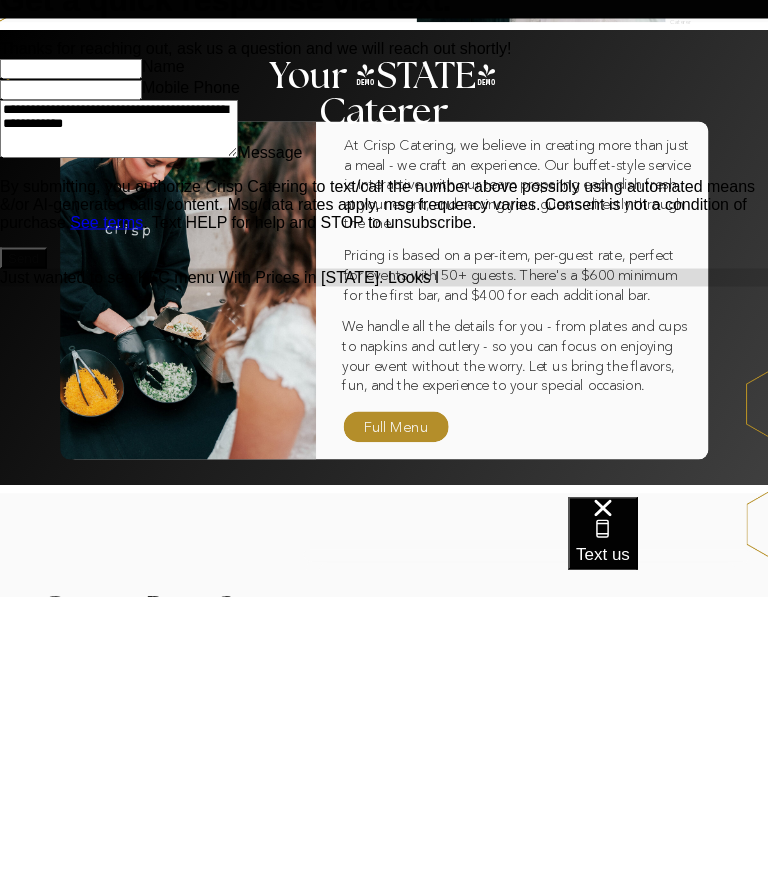 type on "**********" 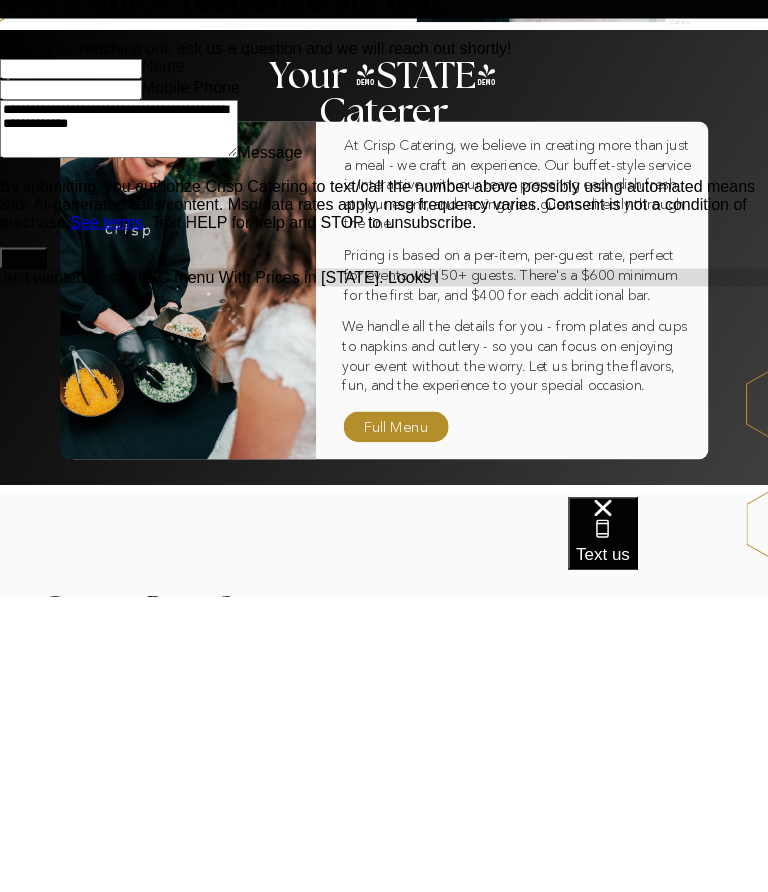 type on "*" 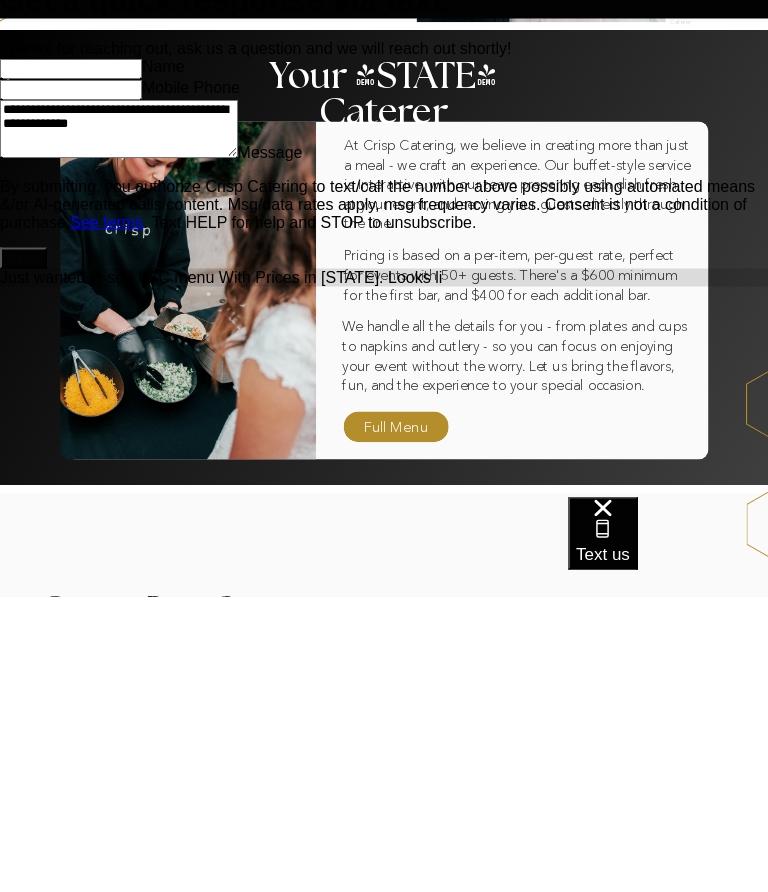 type on "**********" 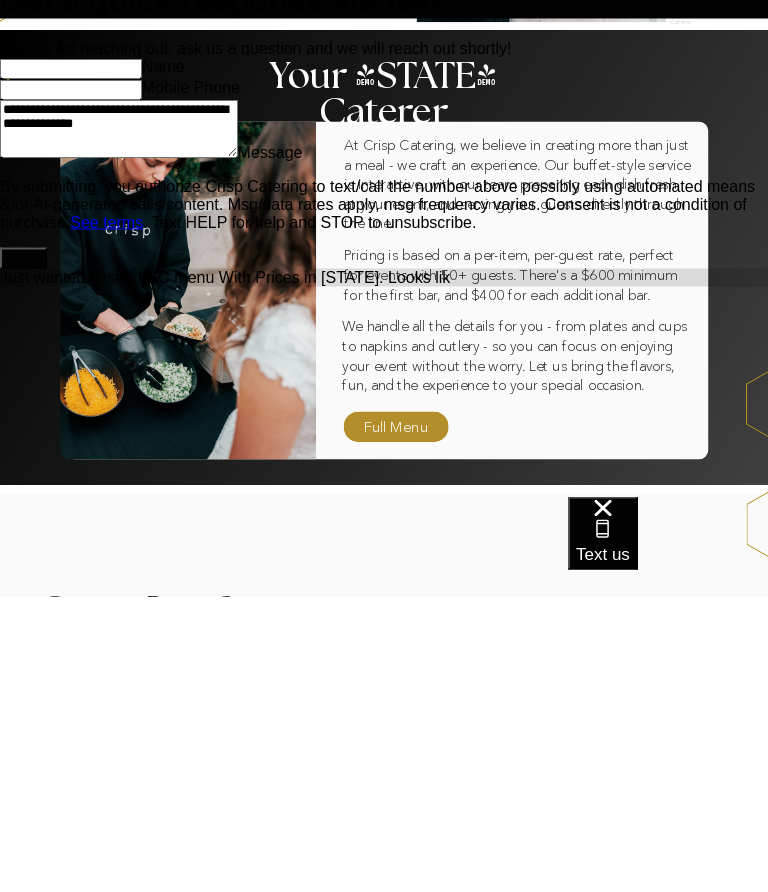 type on "**********" 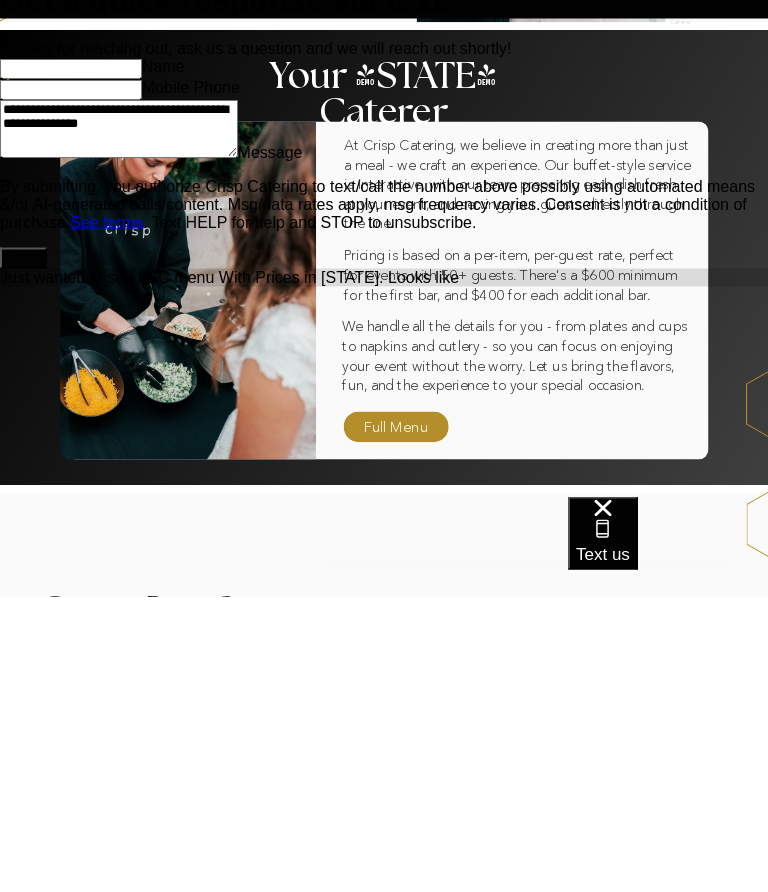 type on "**********" 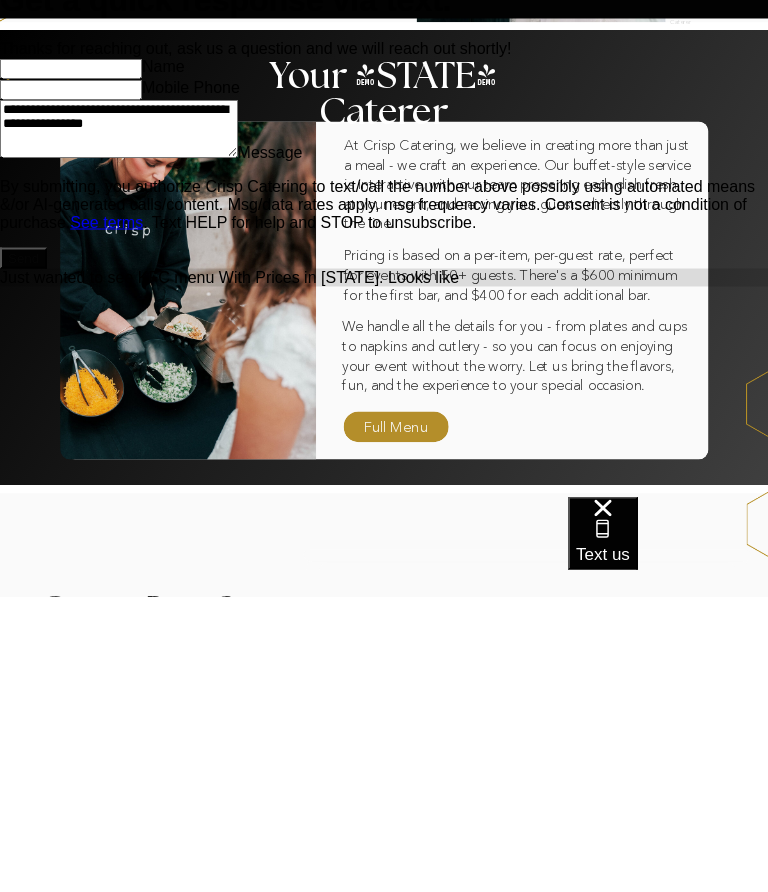 type on "*" 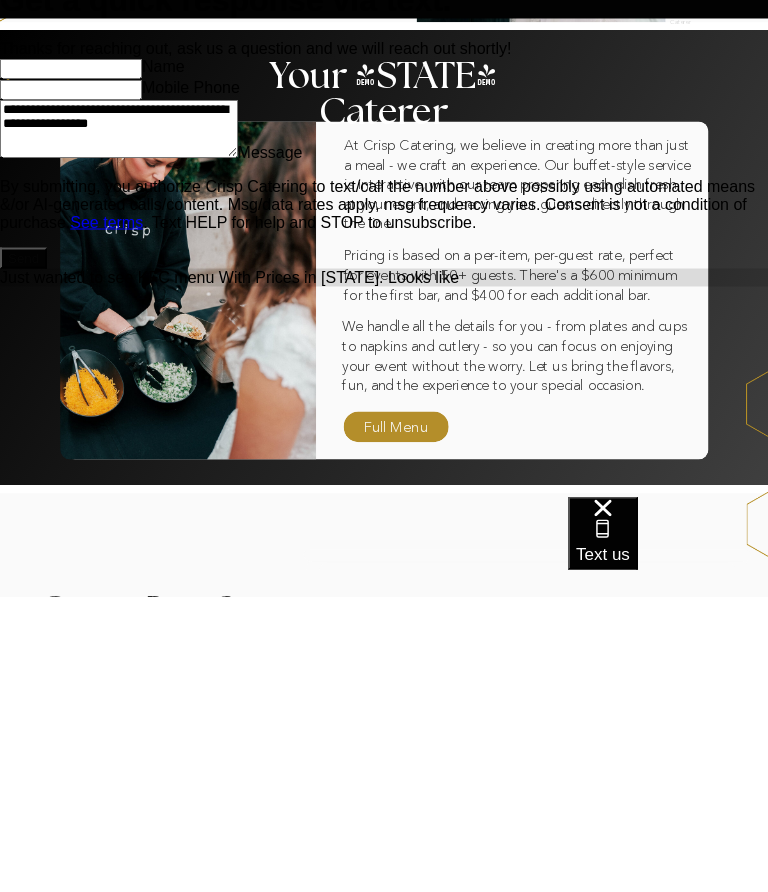 type on "*" 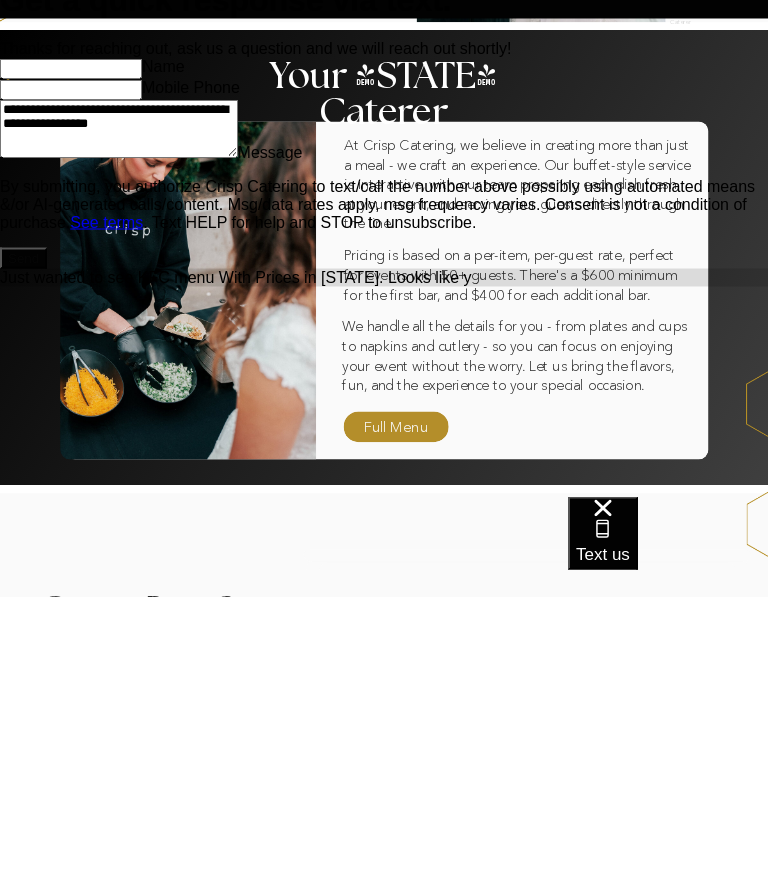 type on "**********" 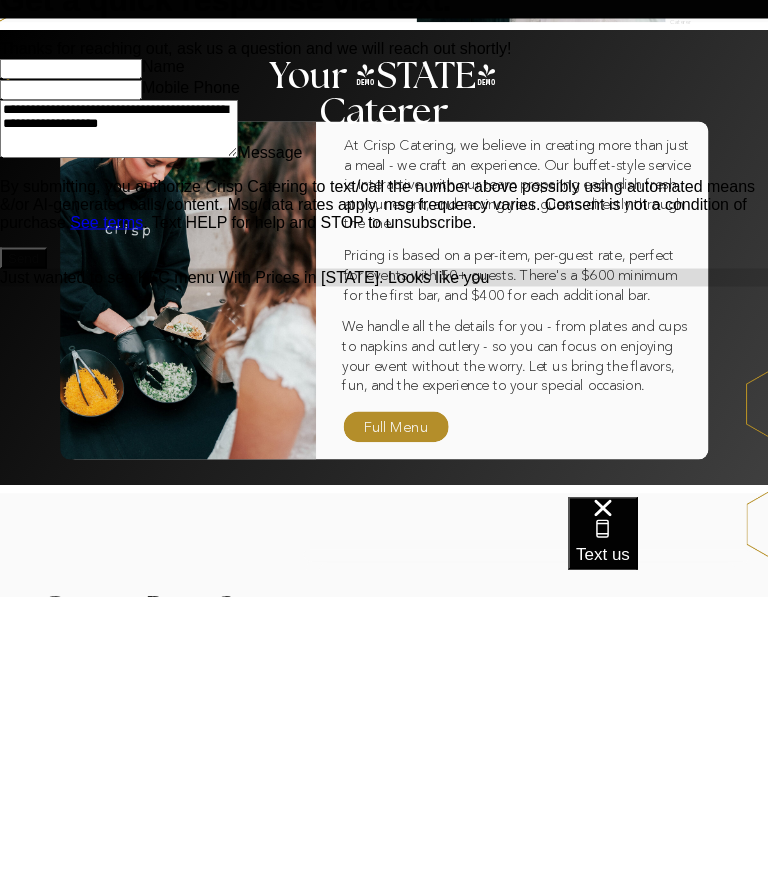 type on "**********" 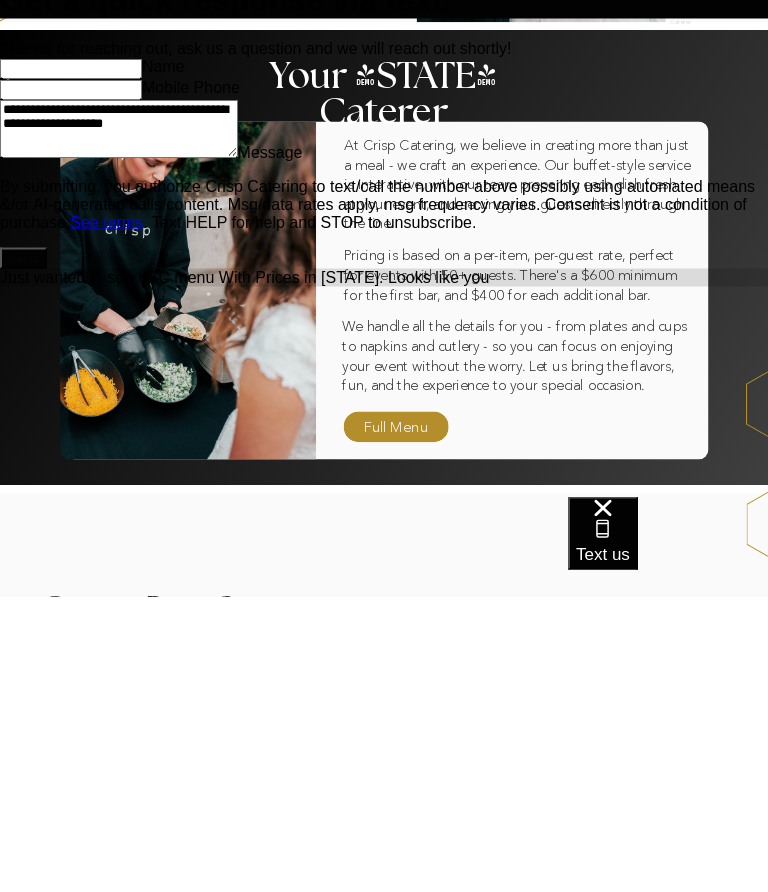type on "**********" 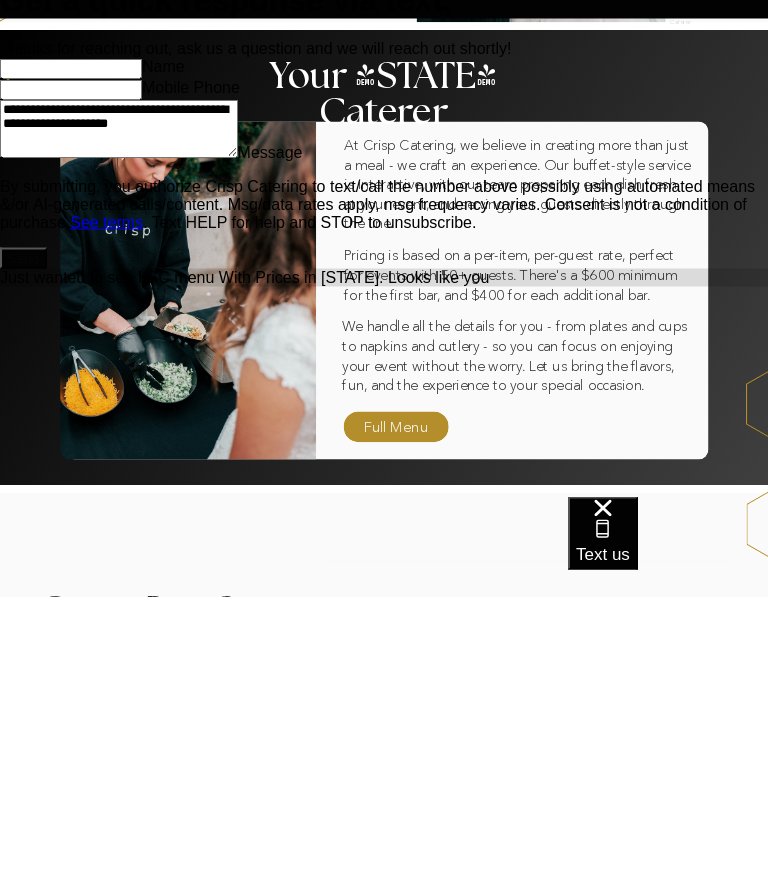 type on "*" 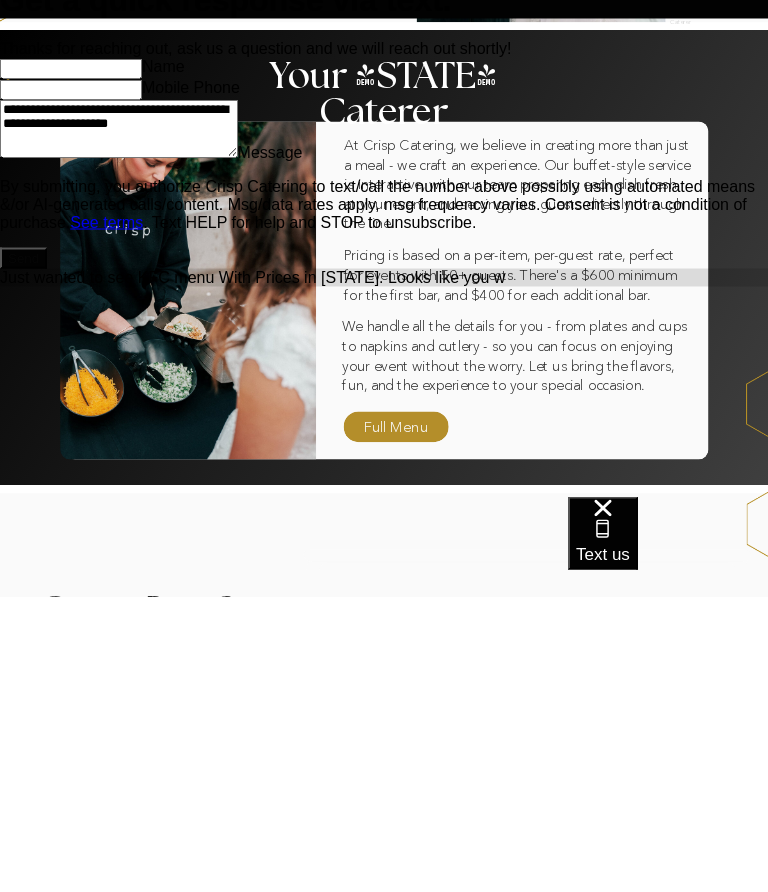 type on "**********" 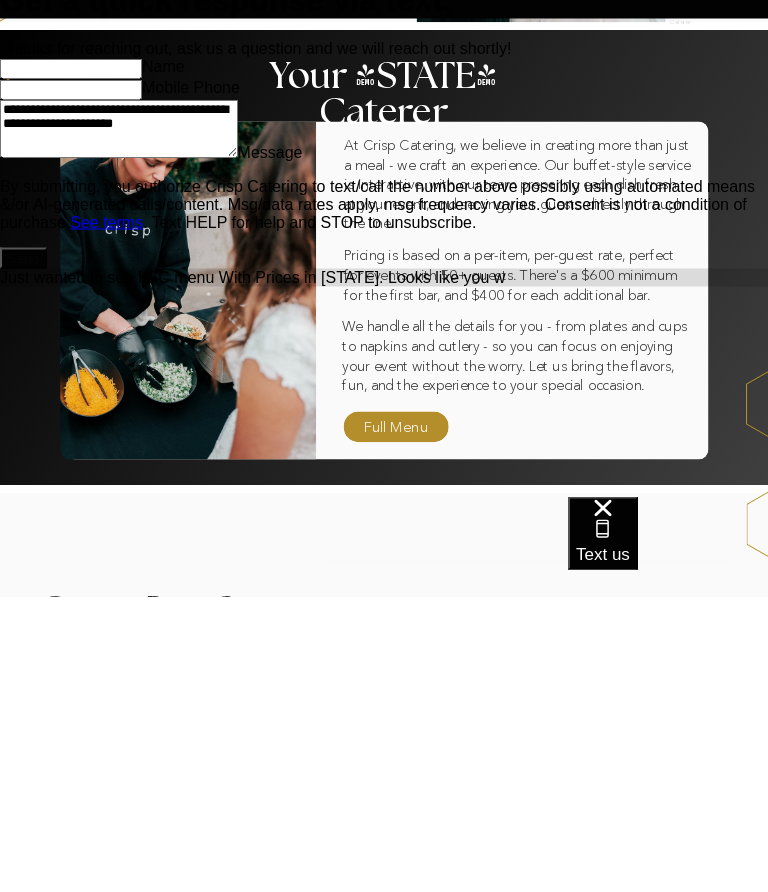 type on "*" 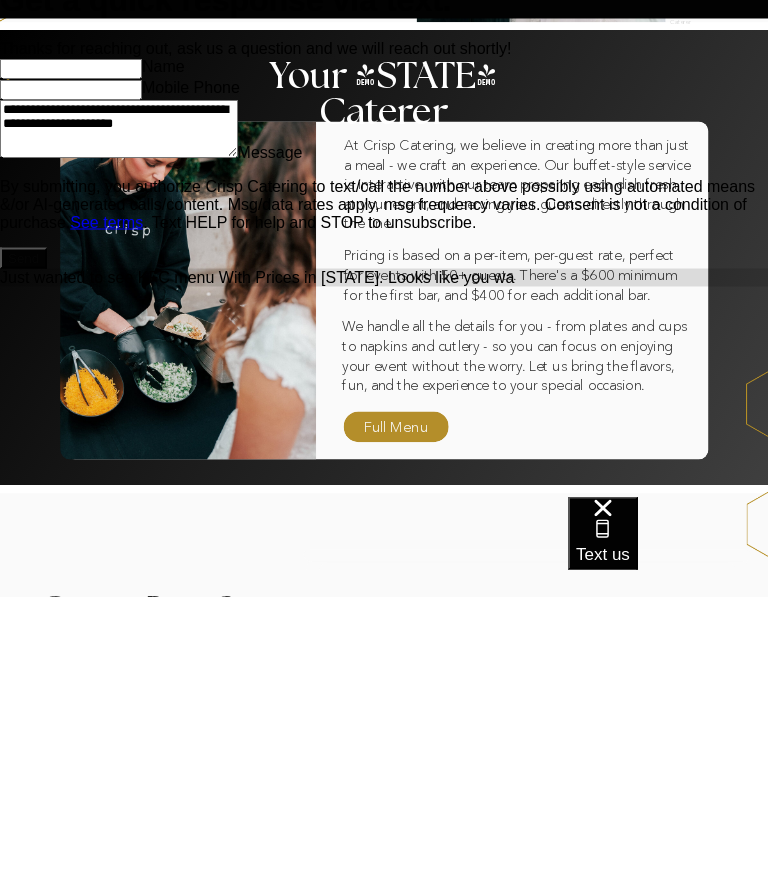 type on "**********" 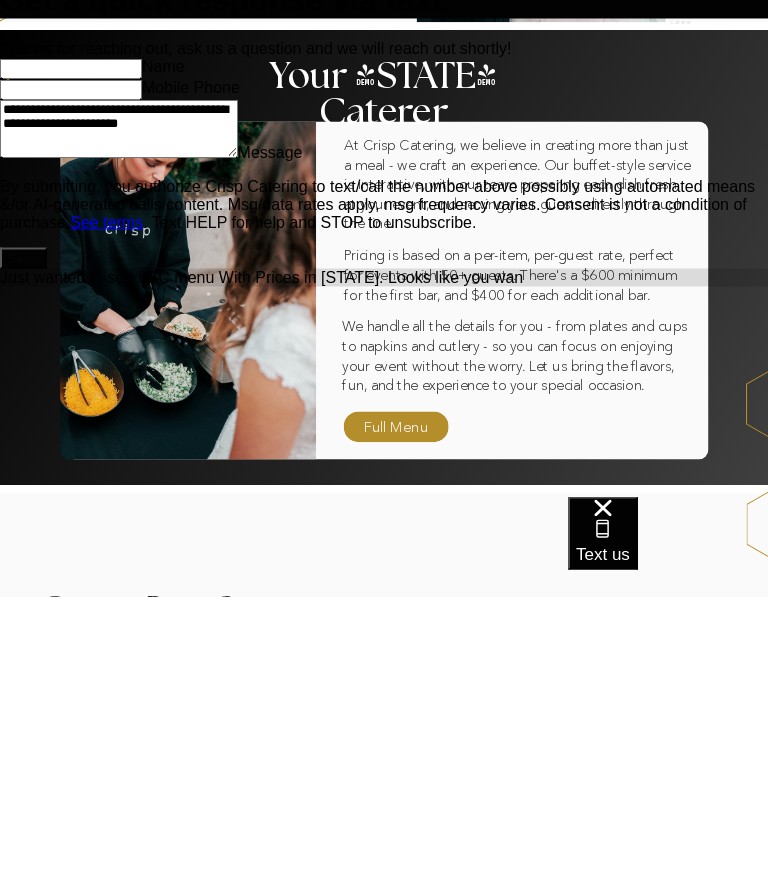 type on "**********" 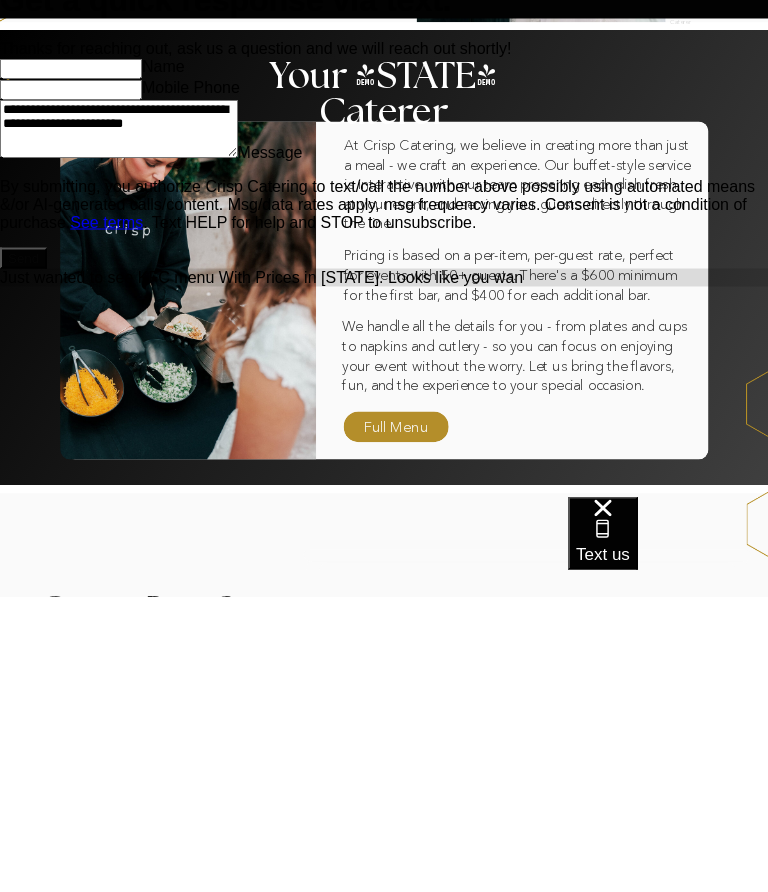 type on "*" 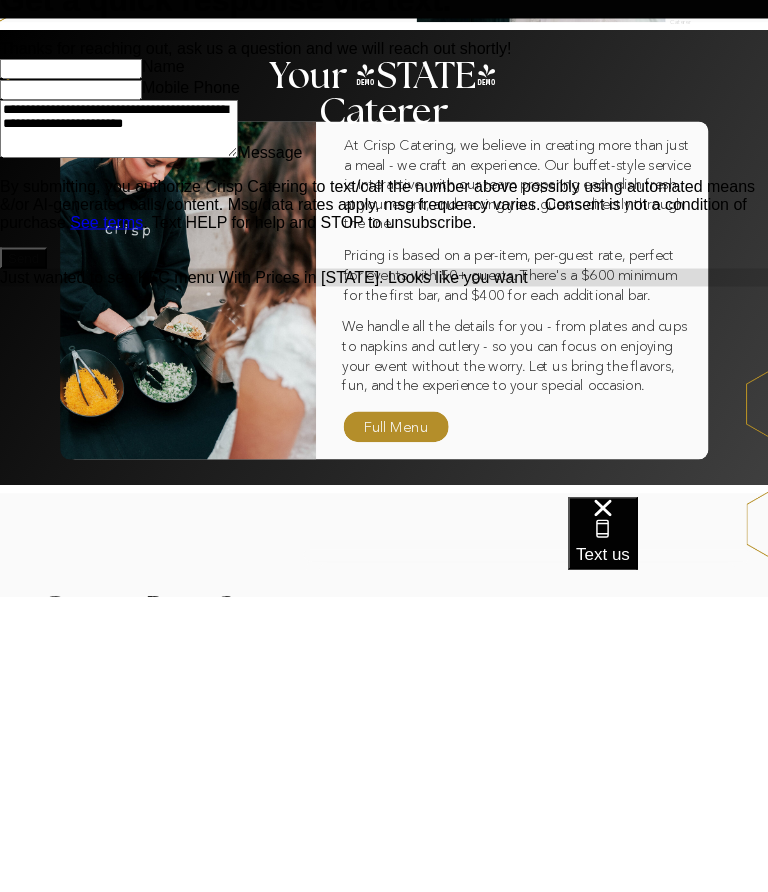 type on "**********" 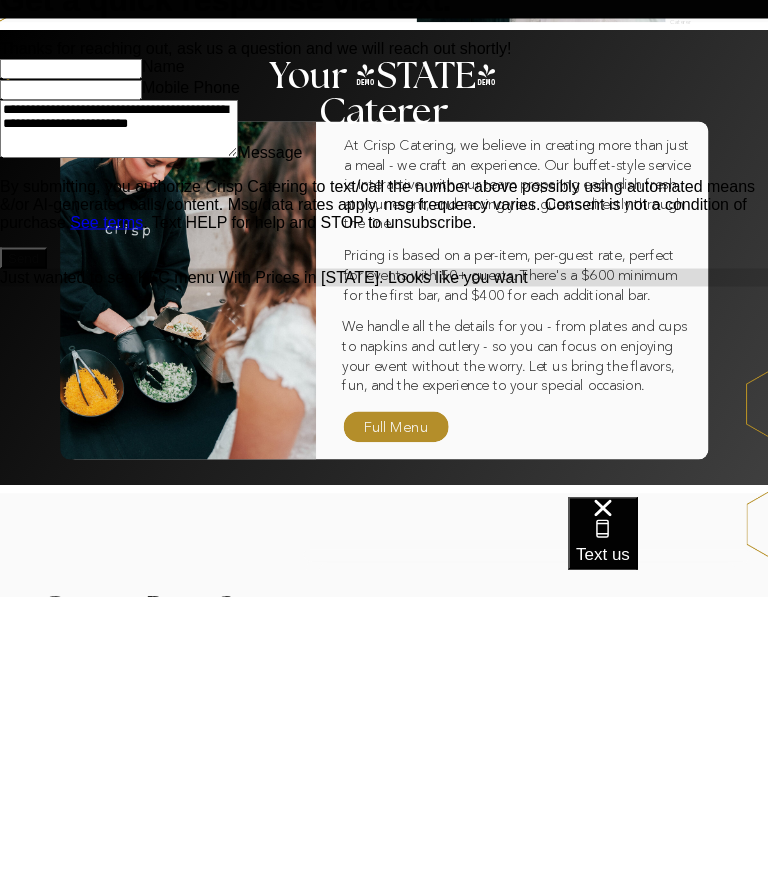 type on "**********" 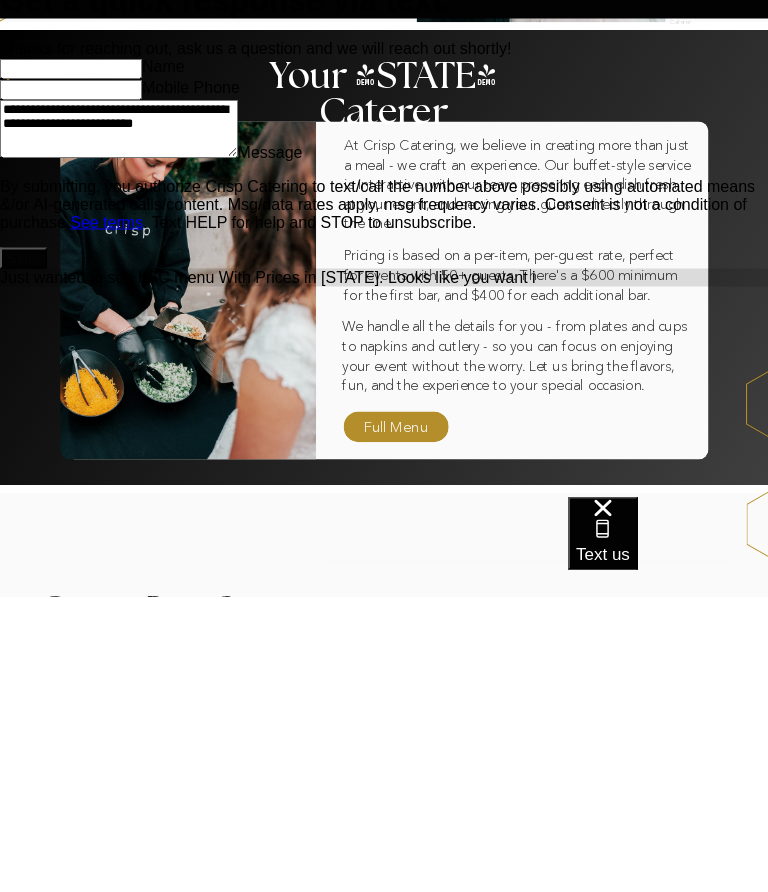 type on "**********" 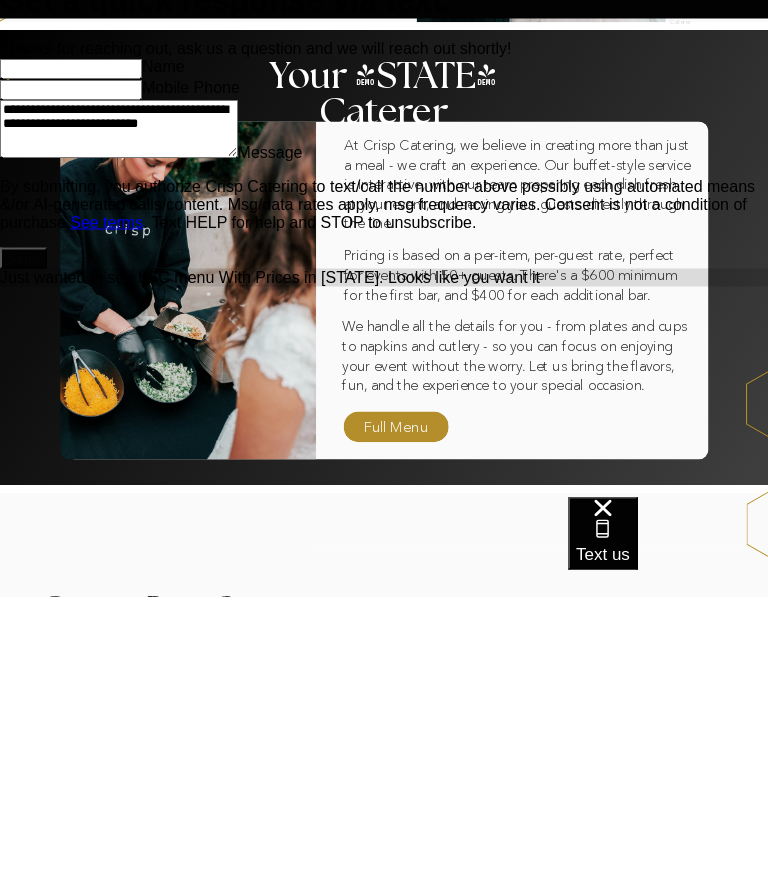 scroll, scrollTop: 12, scrollLeft: 0, axis: vertical 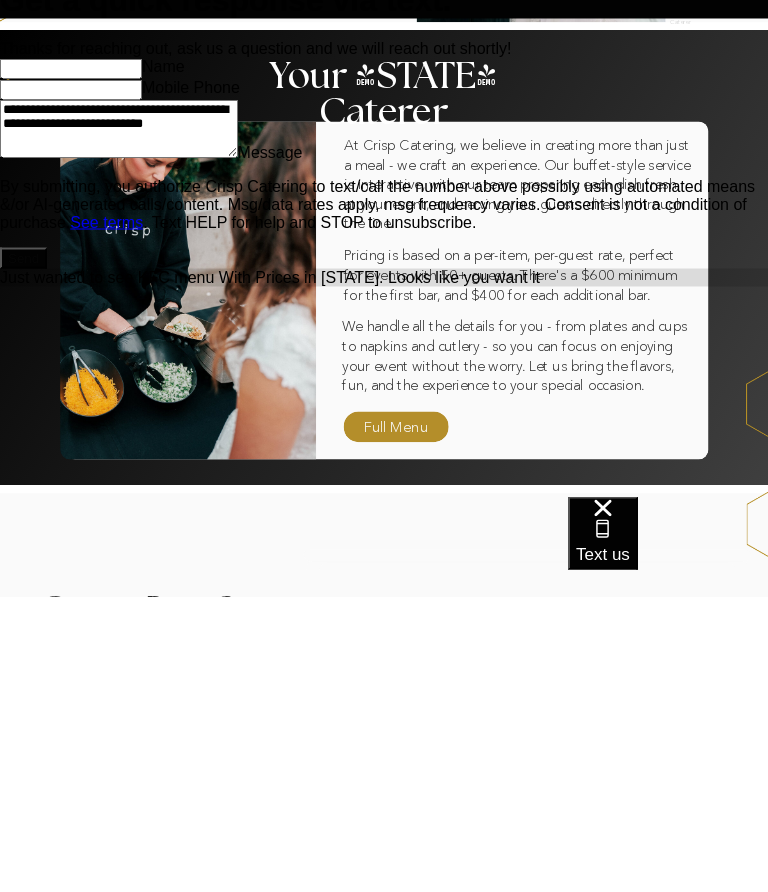 type on "**********" 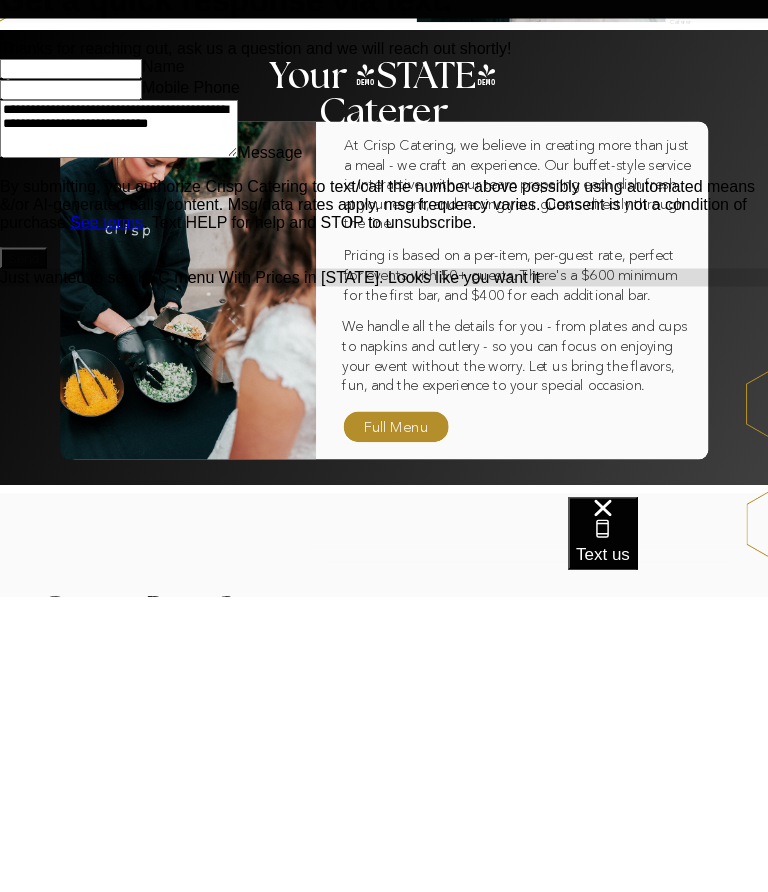 type on "*" 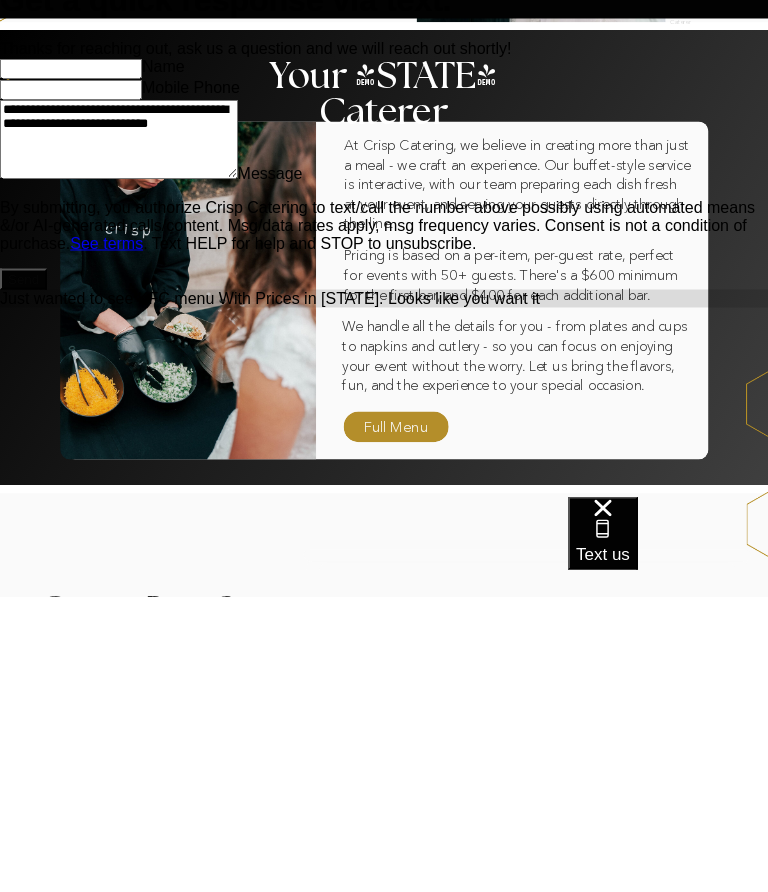 type on "**********" 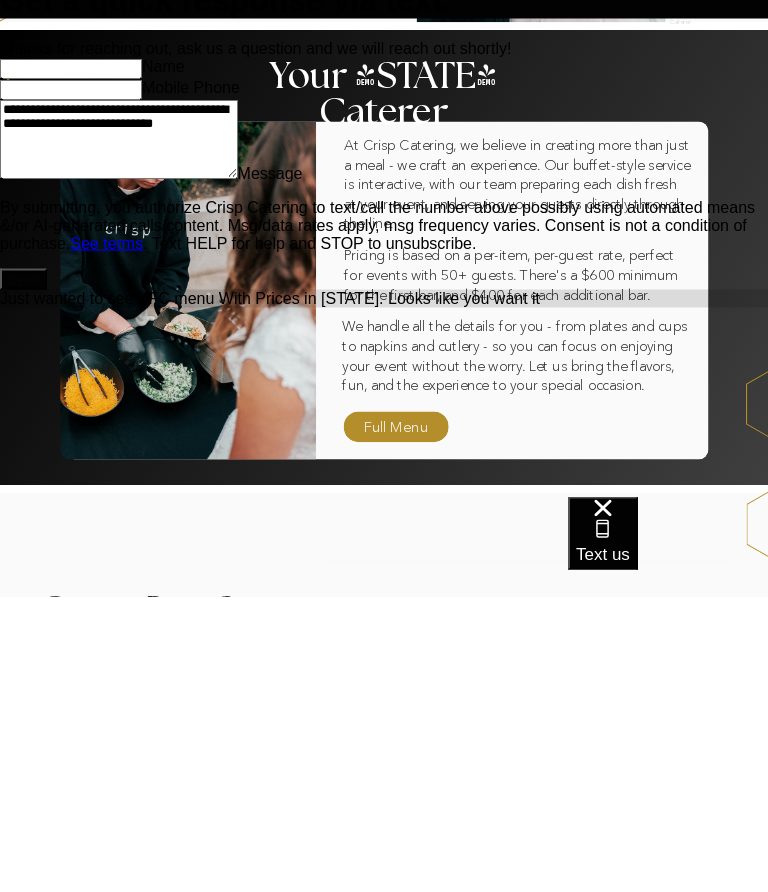 type on "*" 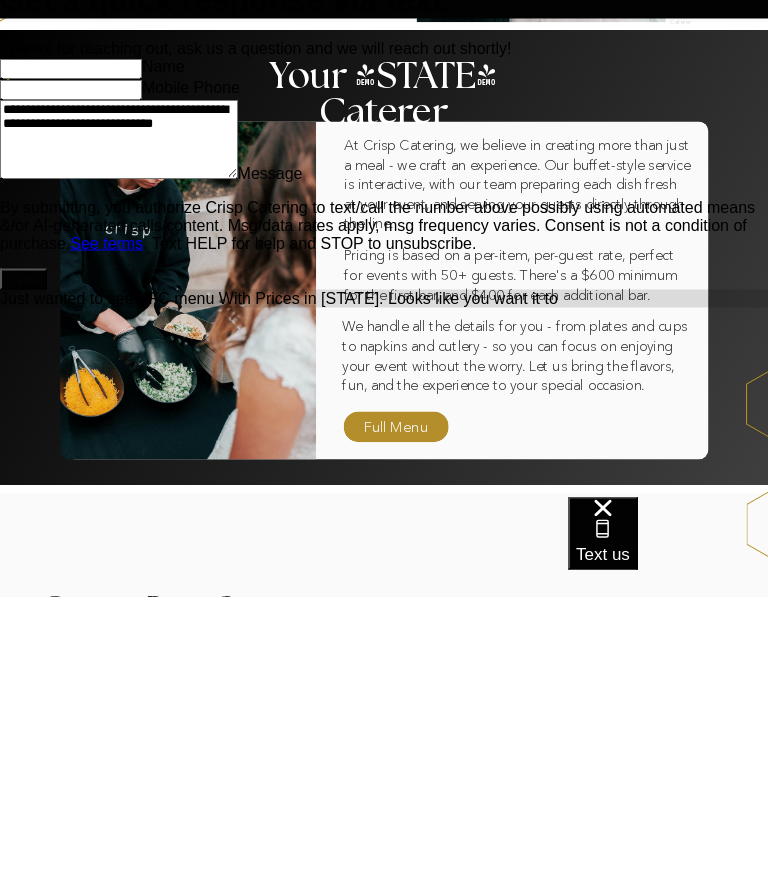 type on "**********" 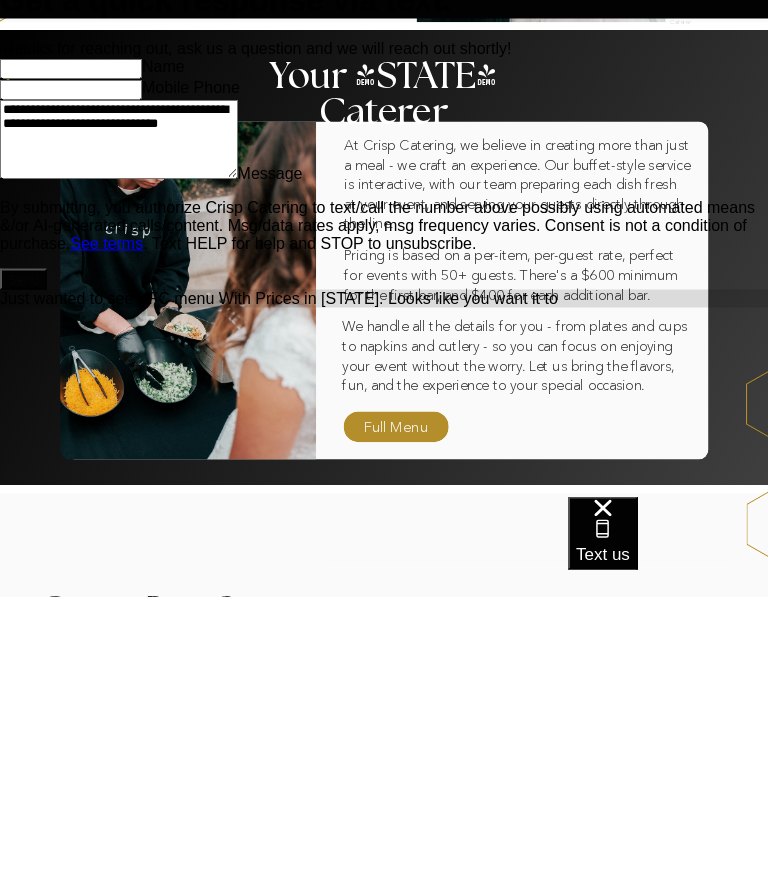 type on "*" 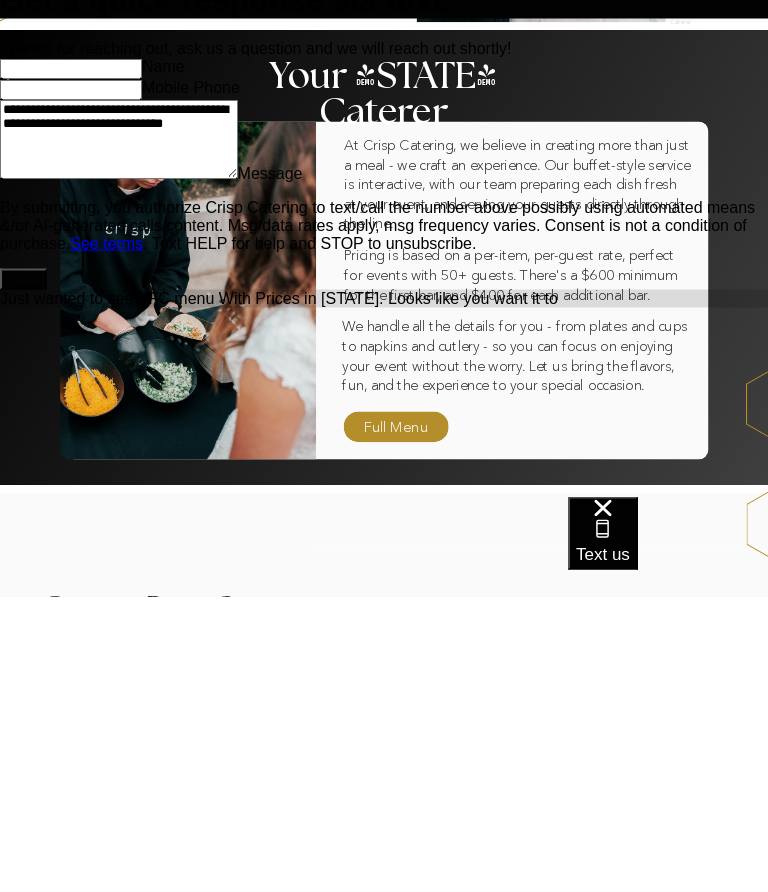 type on "*" 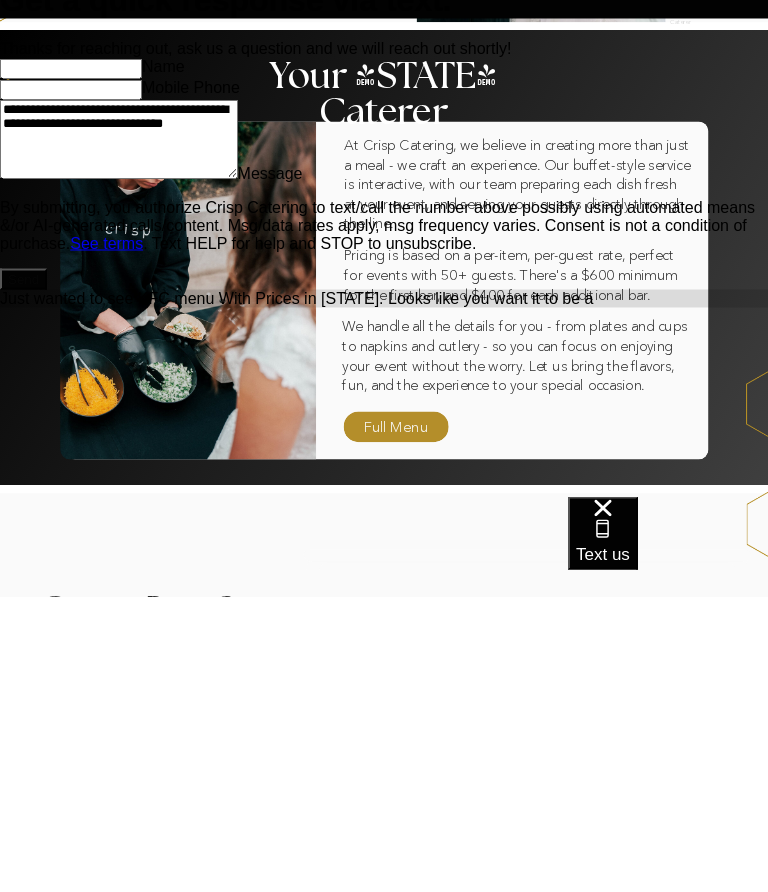 type on "**********" 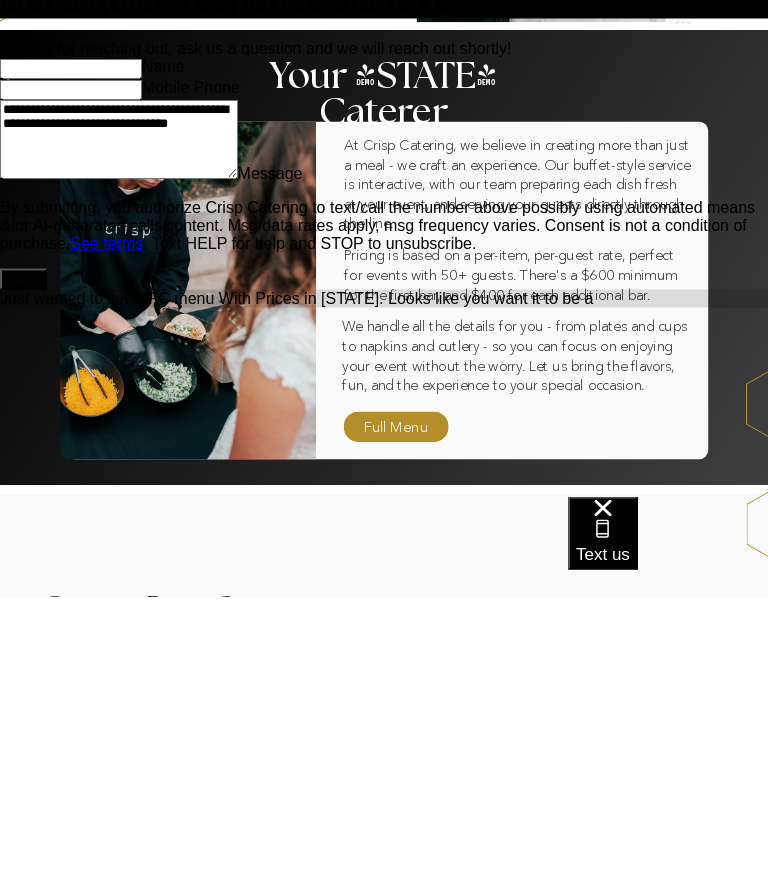 type on "*" 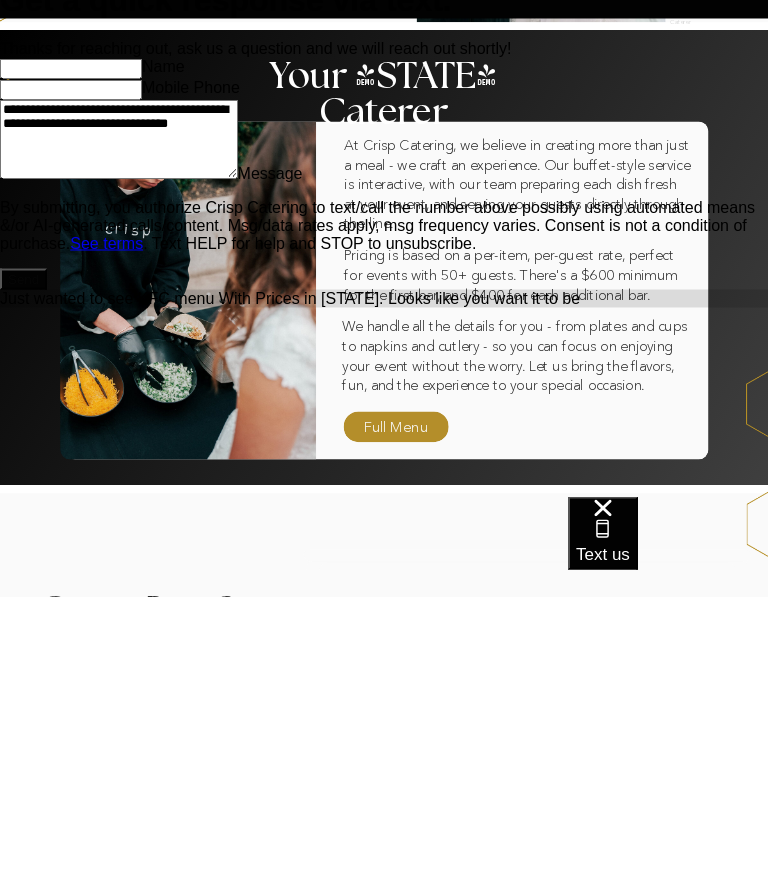 type on "**********" 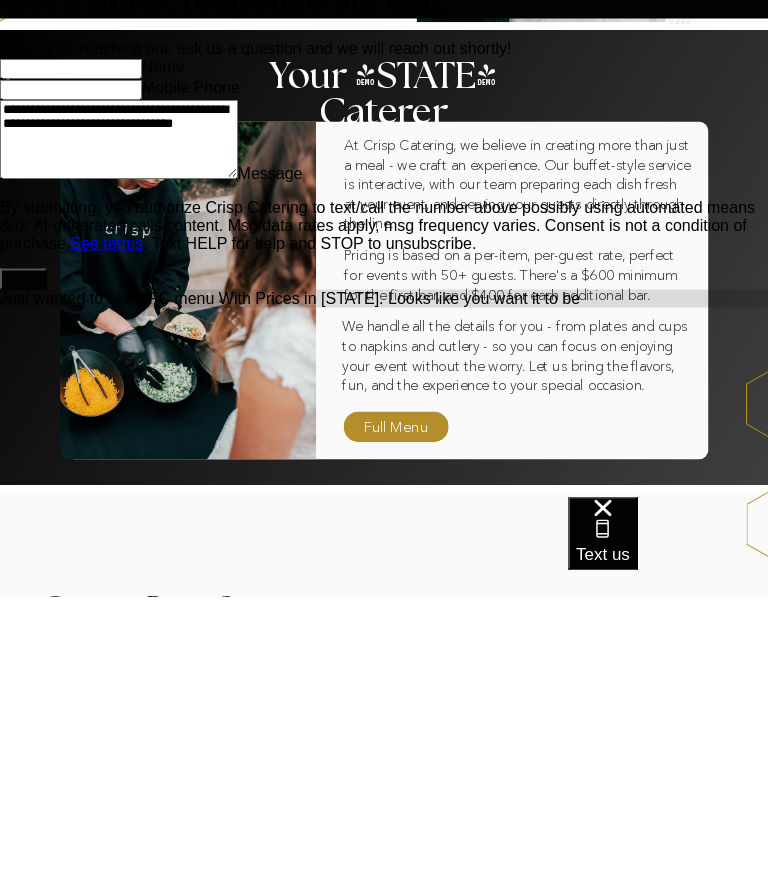 type on "*" 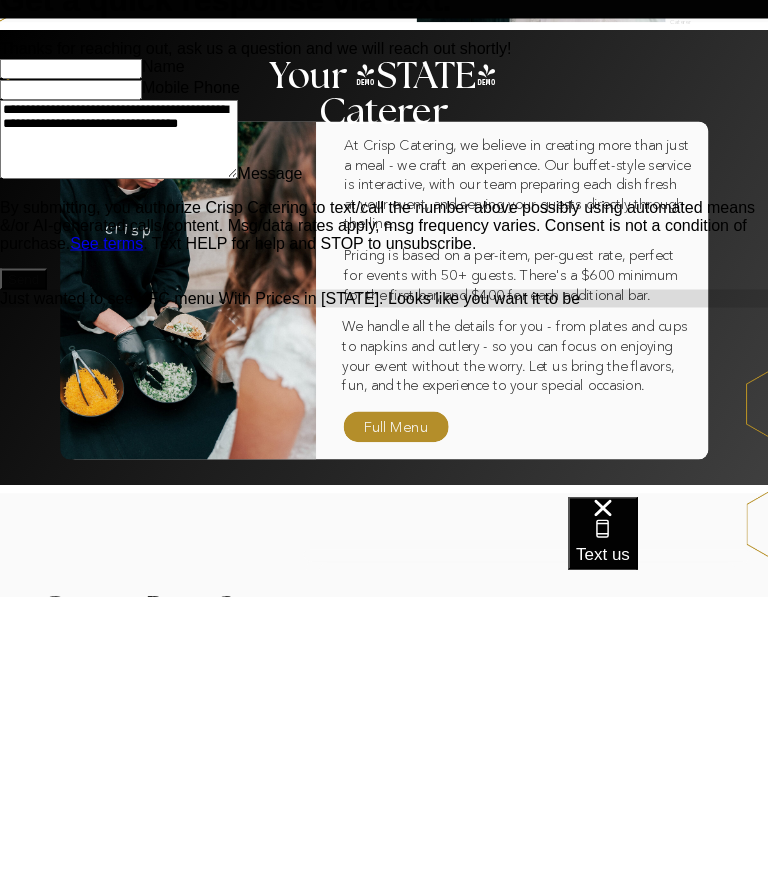 type on "*" 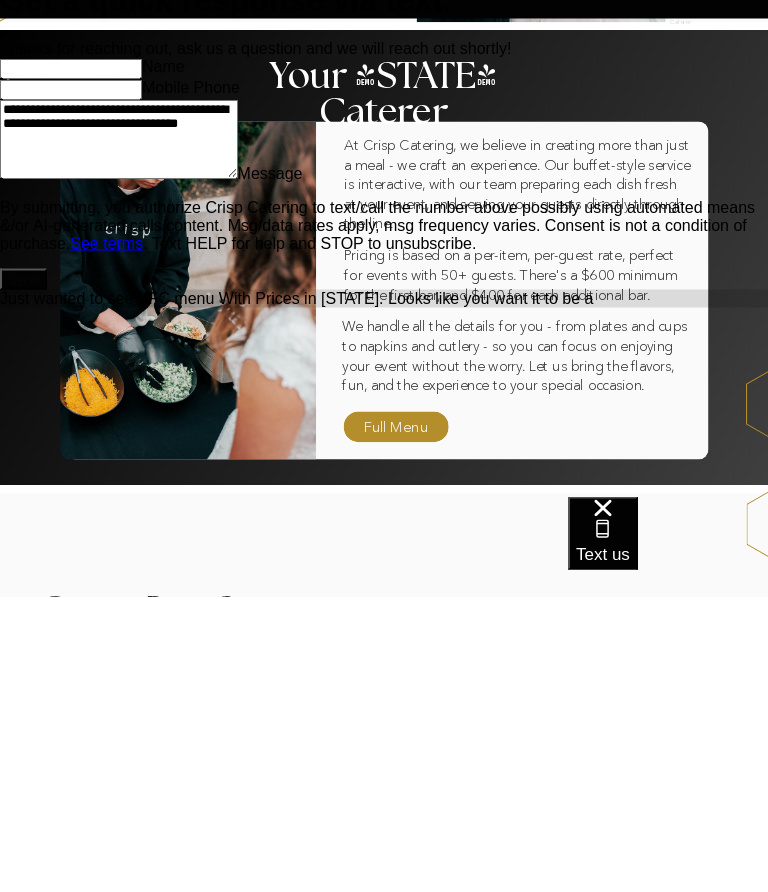 type on "**********" 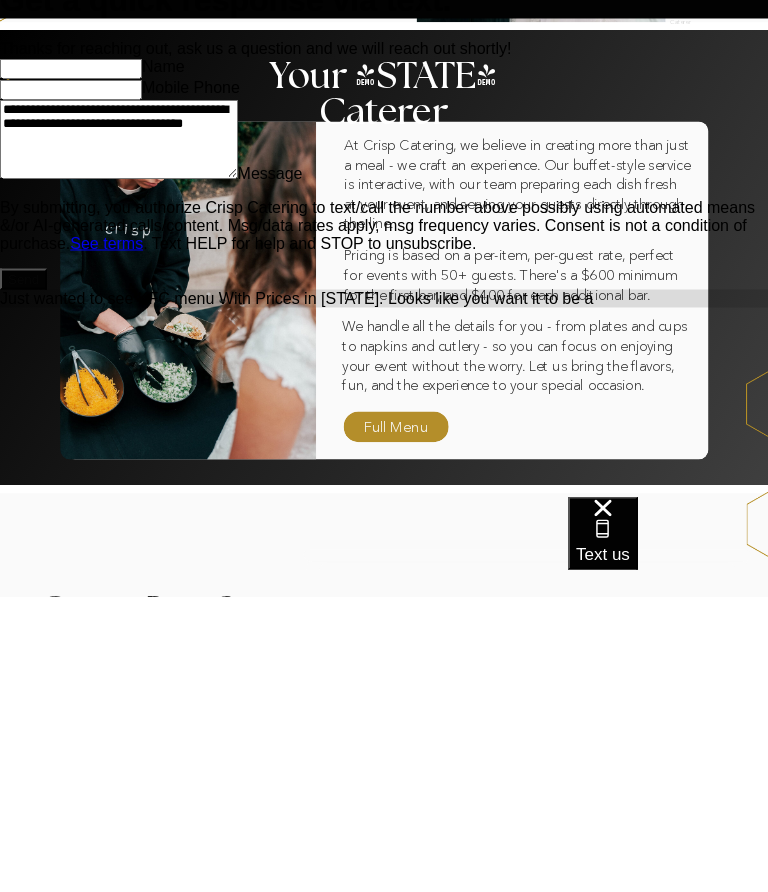 type on "**********" 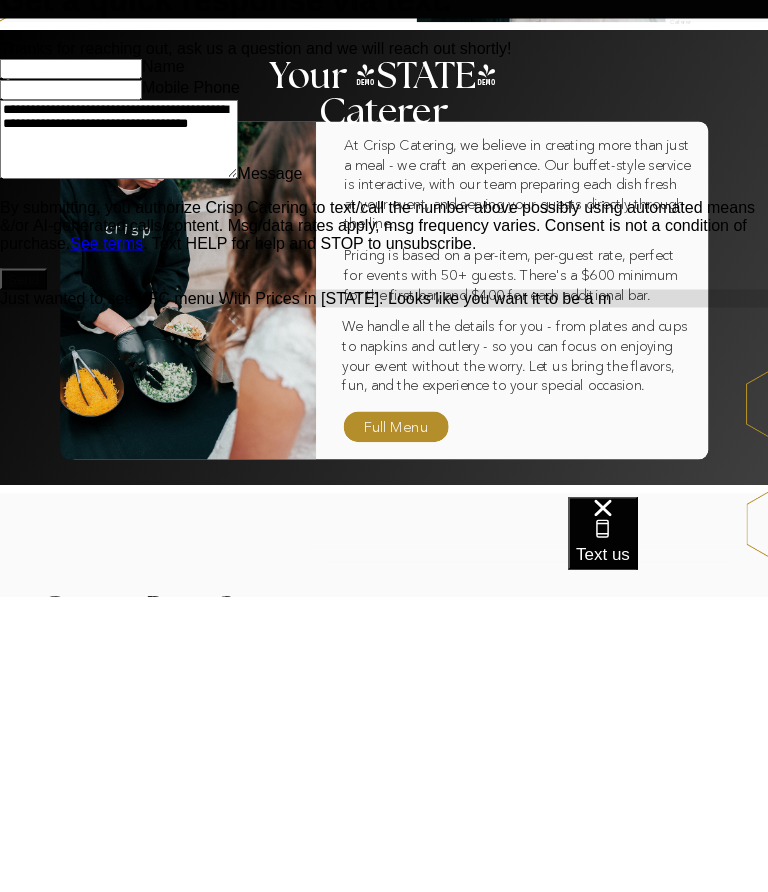 type on "*" 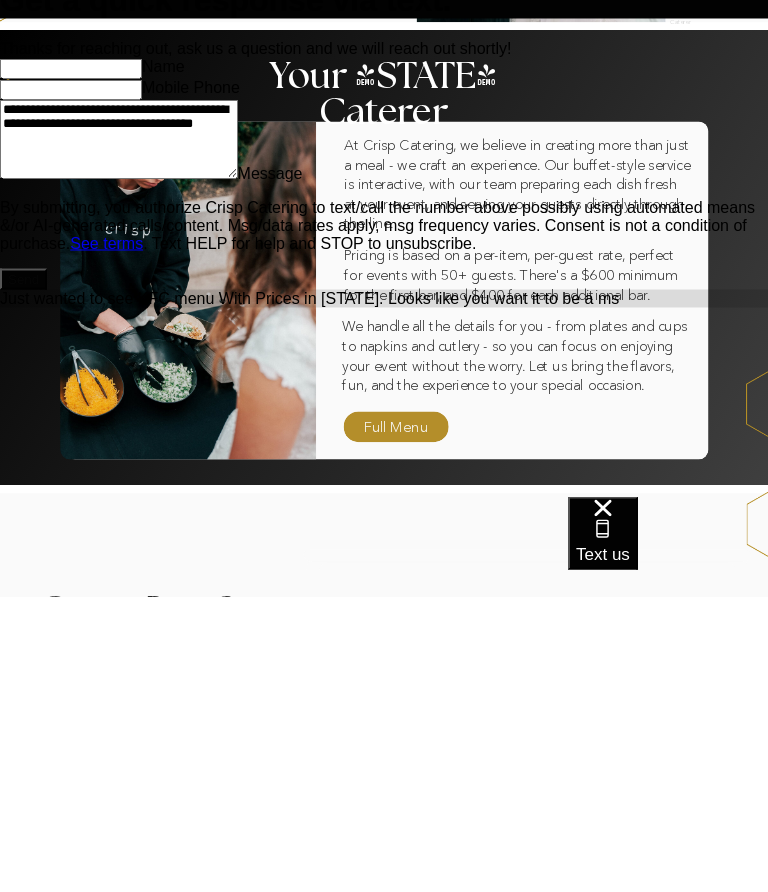 type on "**********" 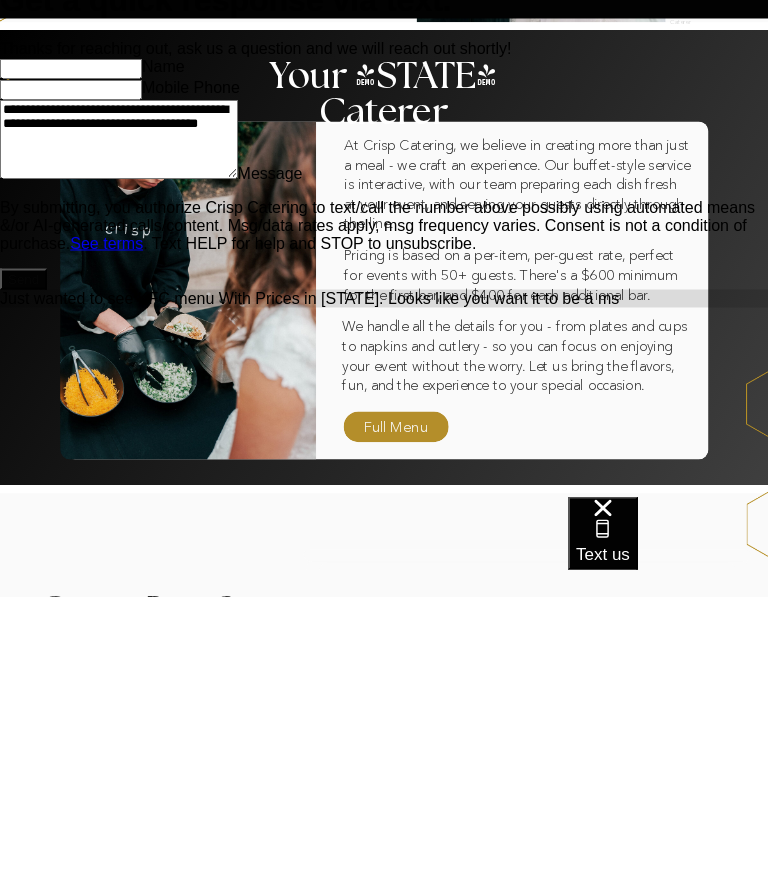 type on "*" 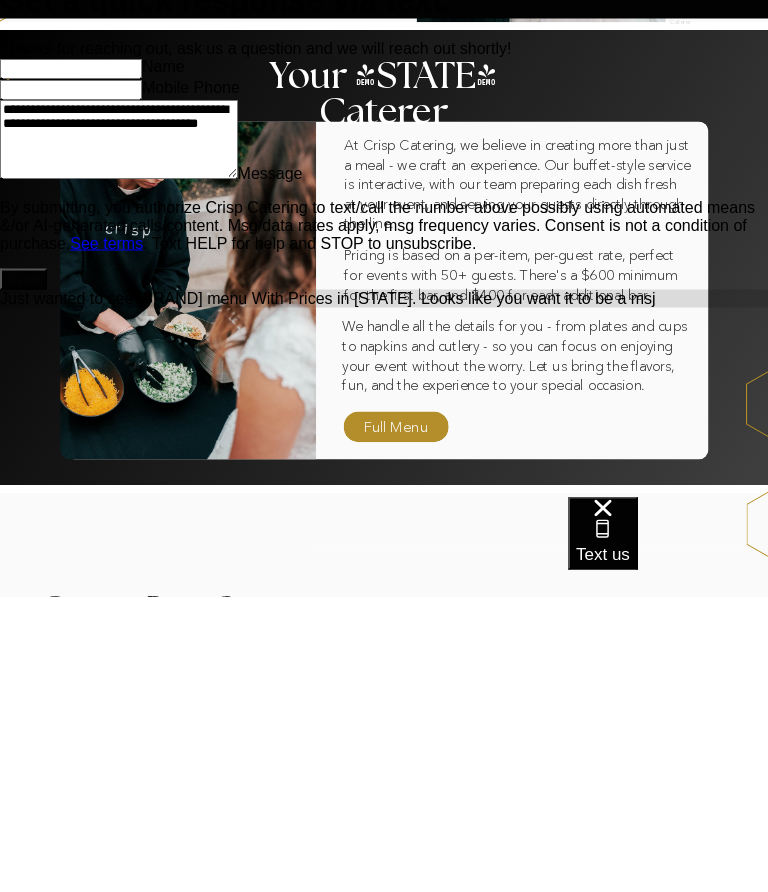 type on "**********" 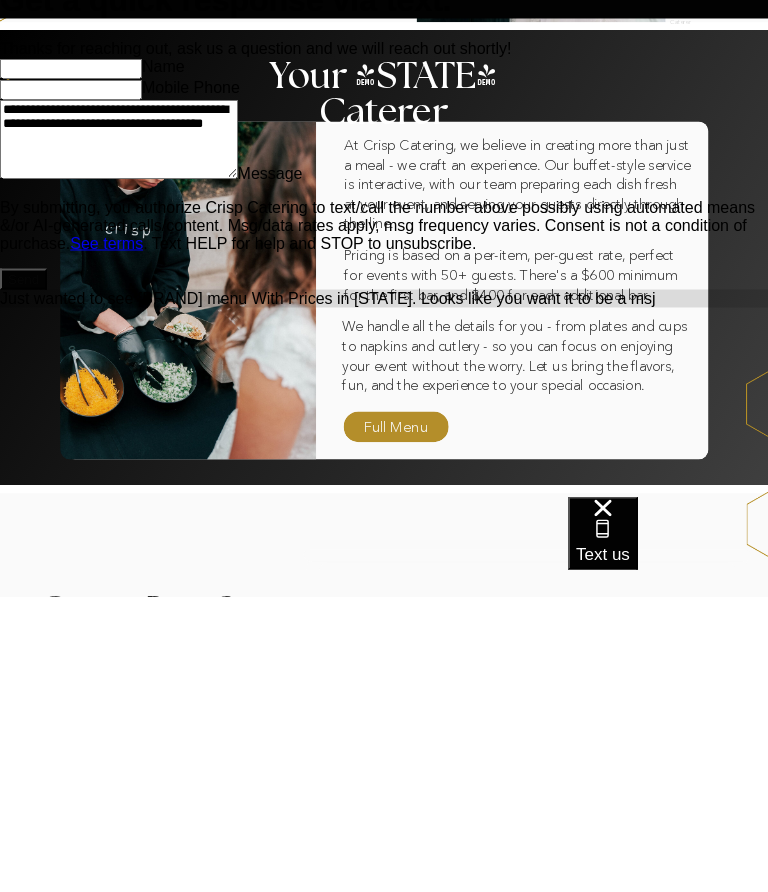 type on "*" 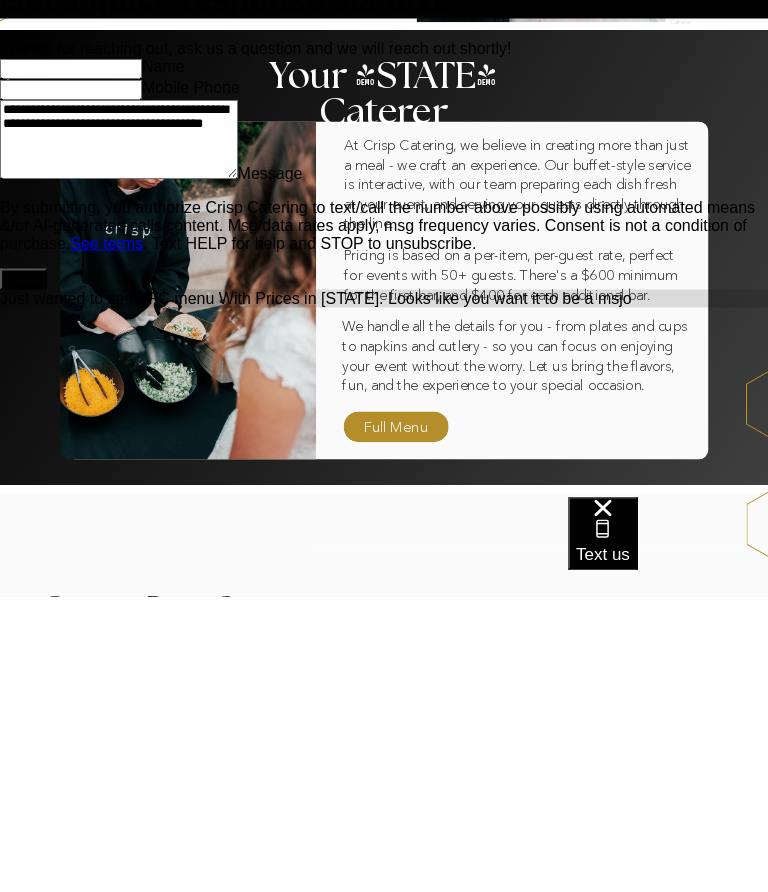 type on "**********" 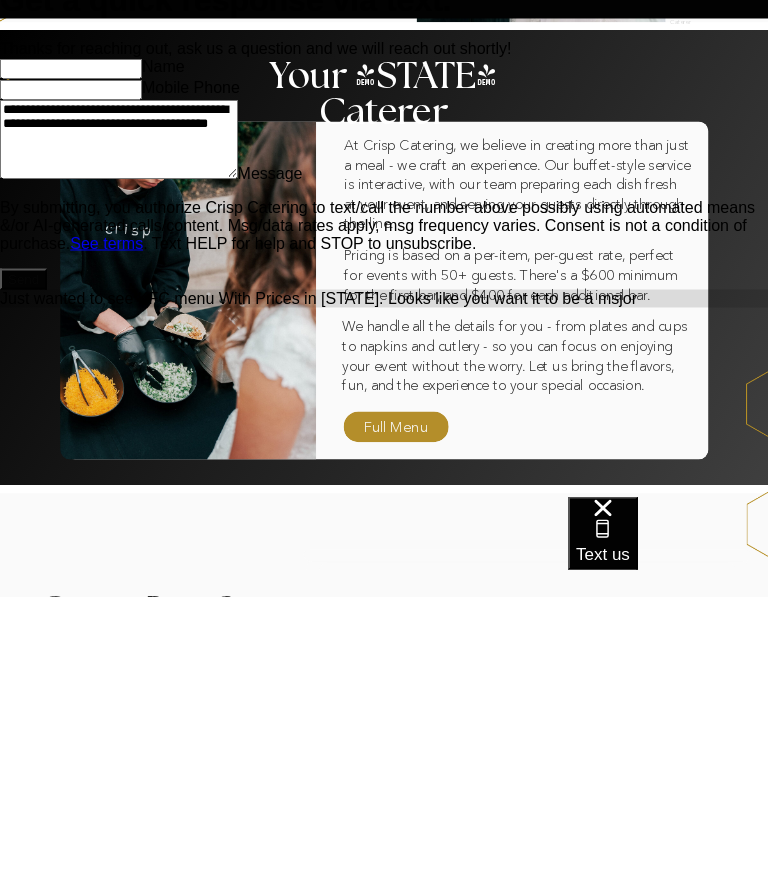 type on "**********" 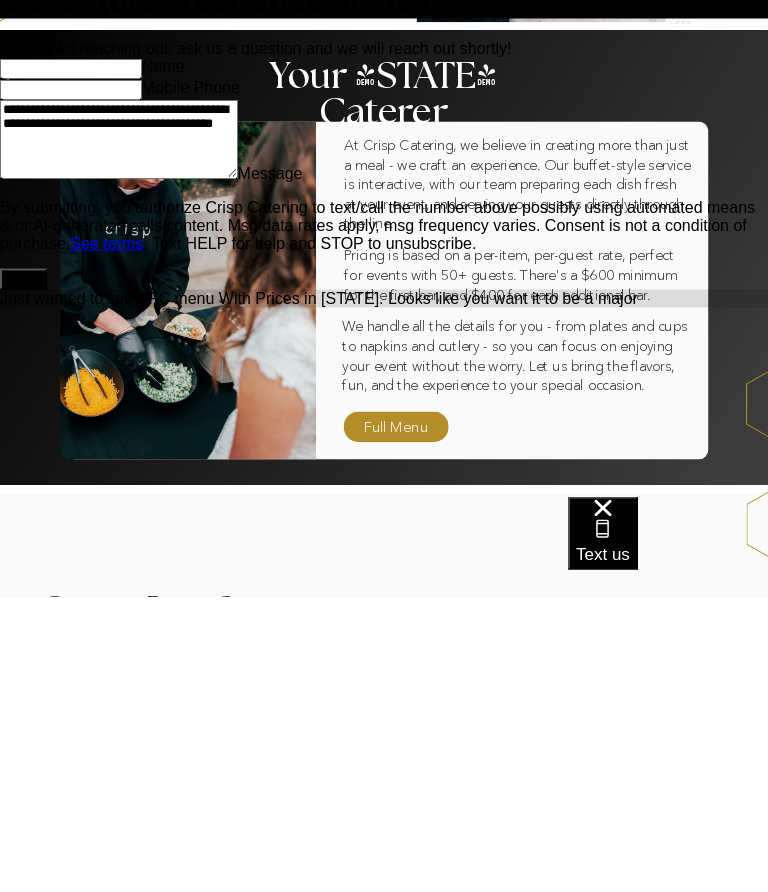 type on "**********" 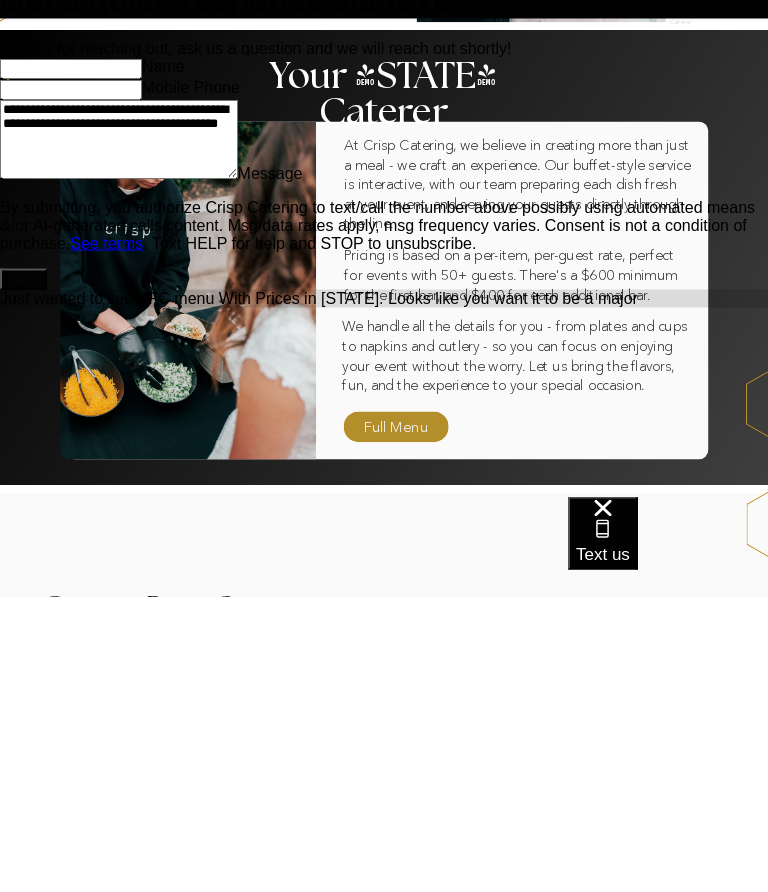 type on "*" 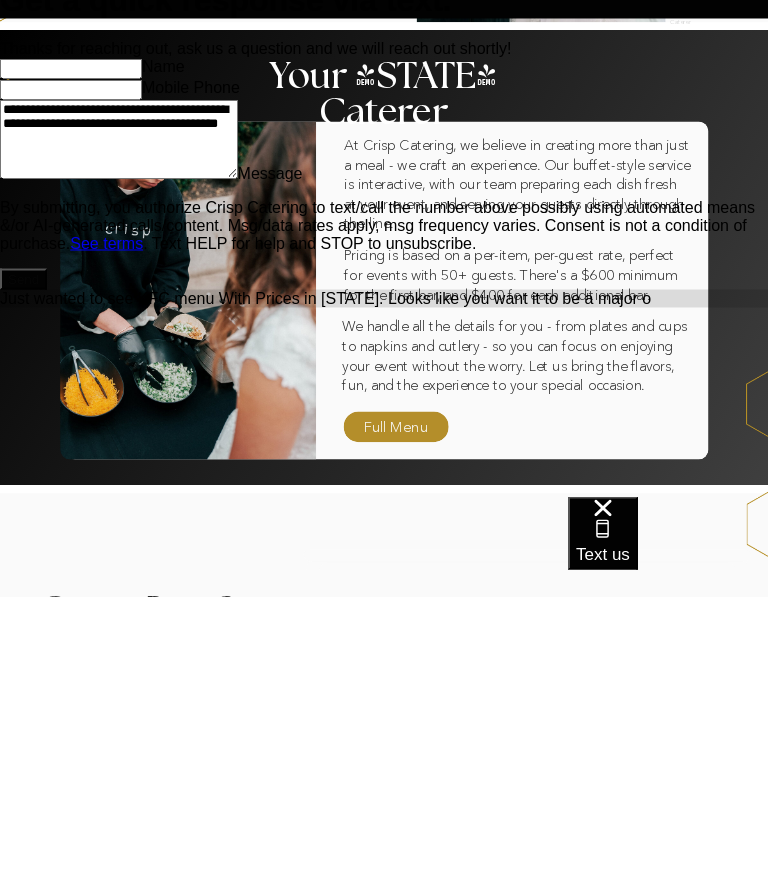 type on "**********" 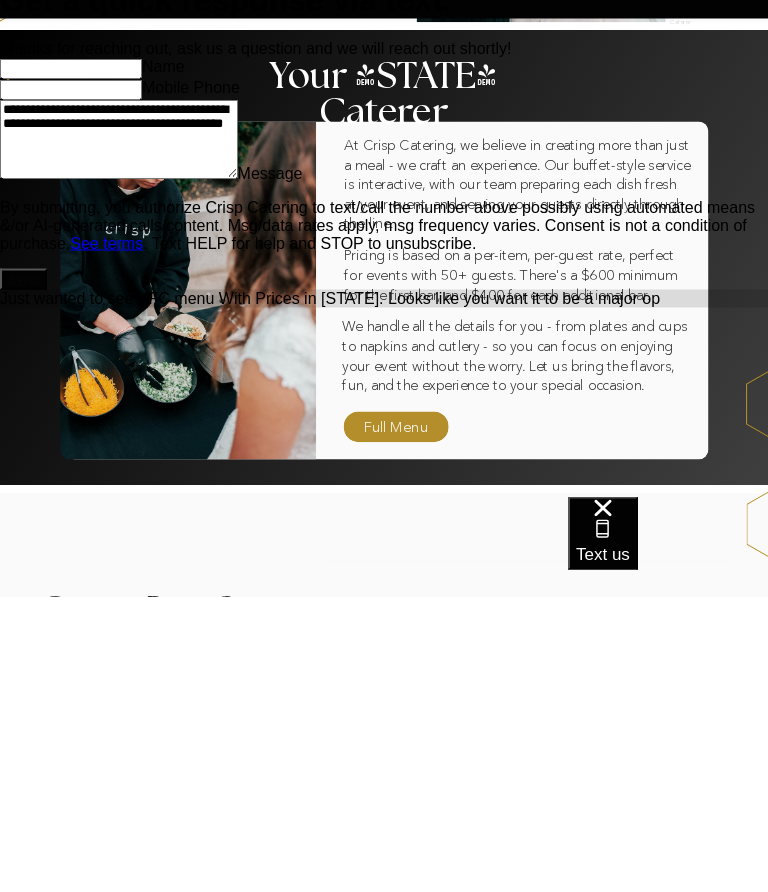 type on "**********" 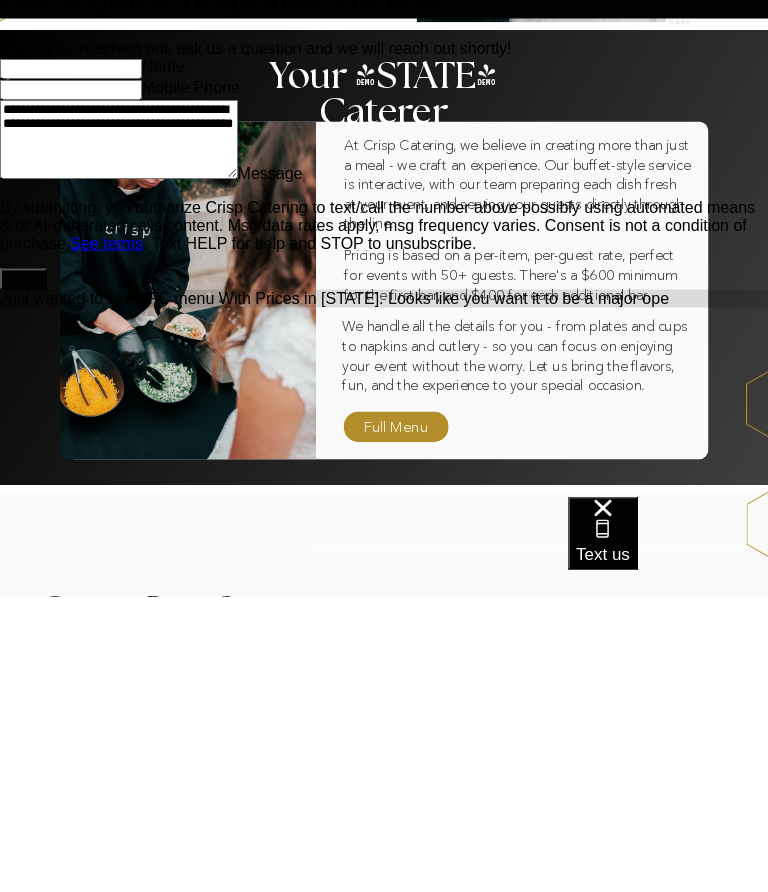 type on "**********" 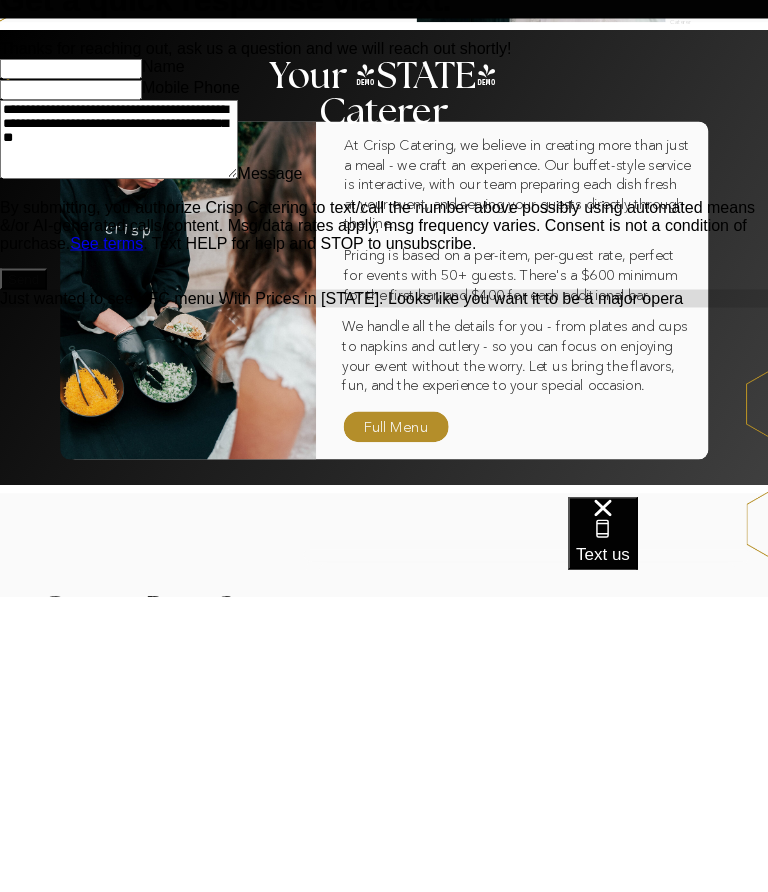 type on "**********" 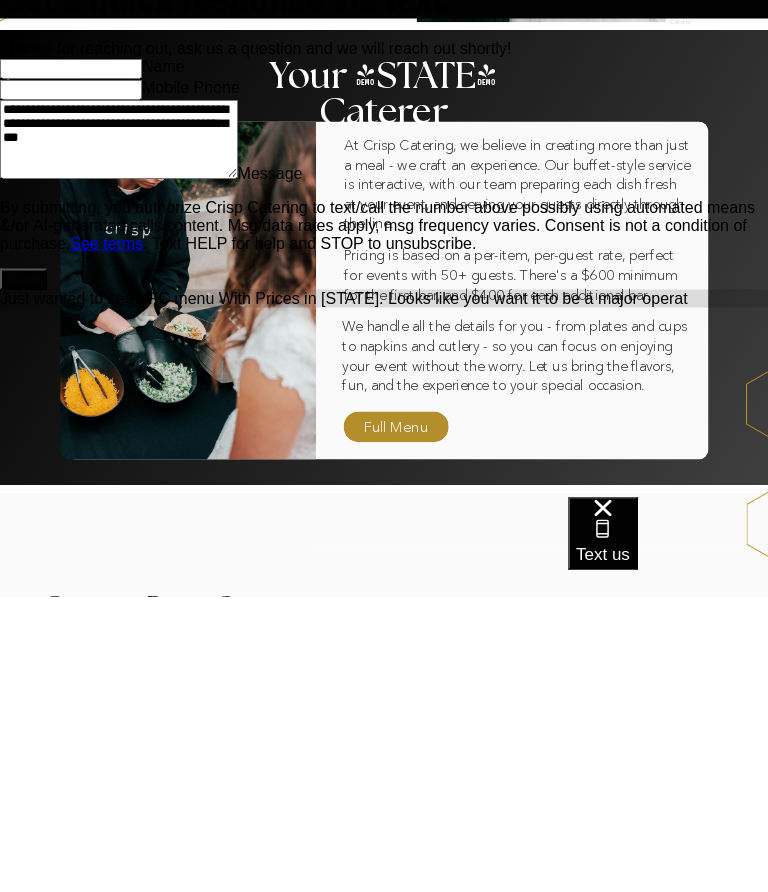 type on "**********" 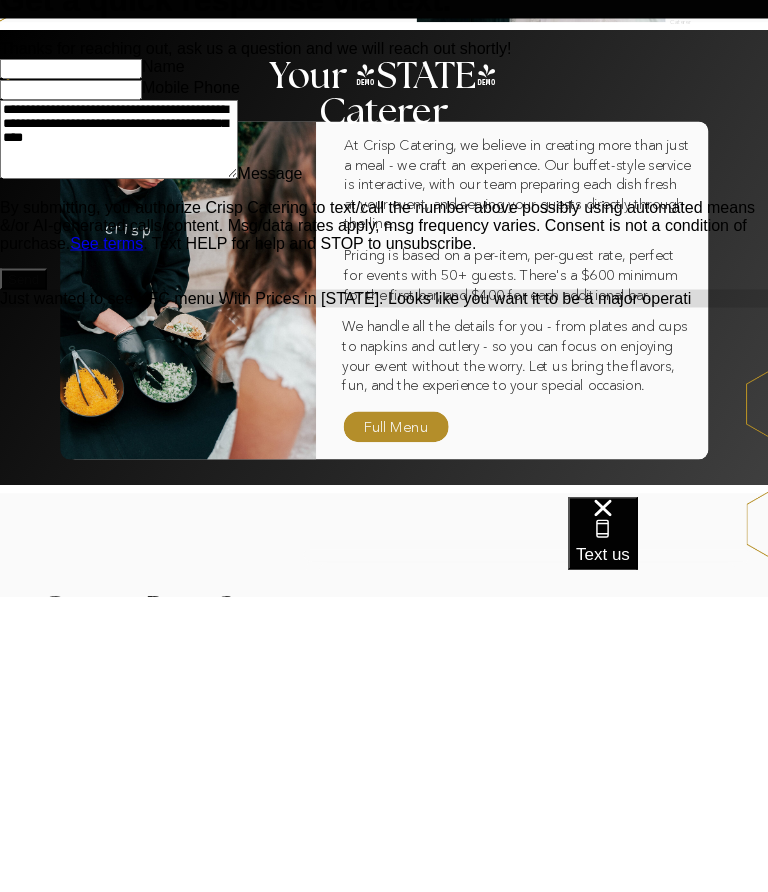 type on "**********" 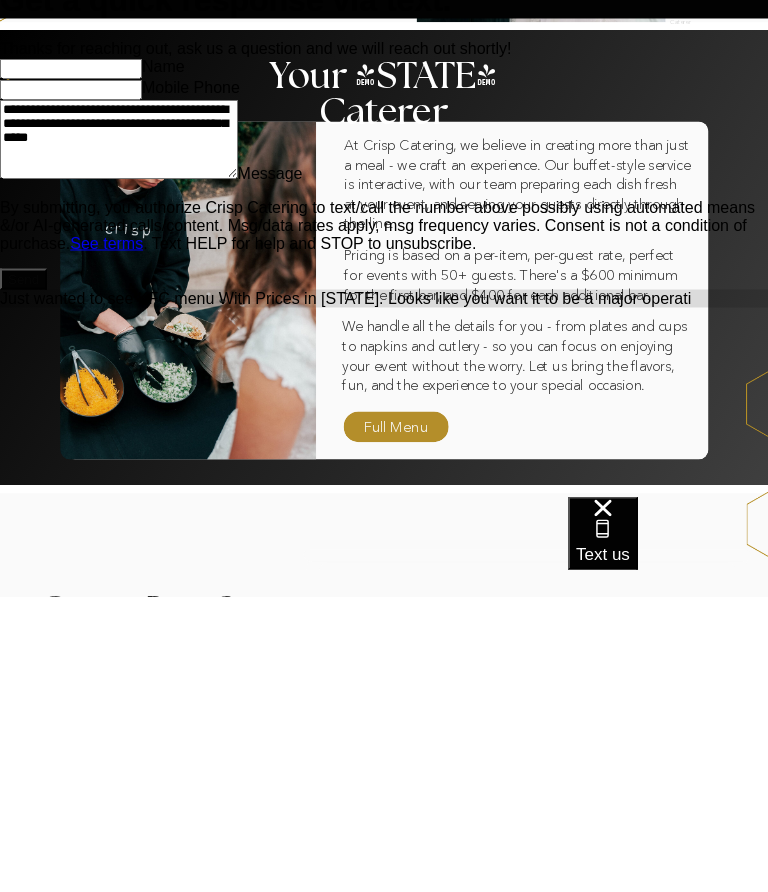 type on "*" 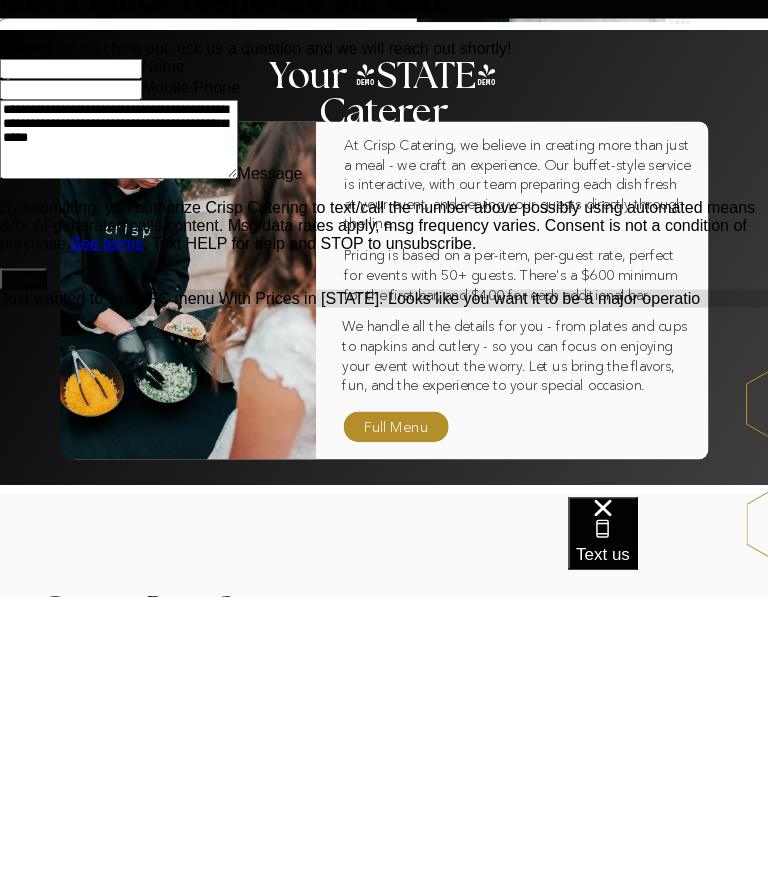 type on "**********" 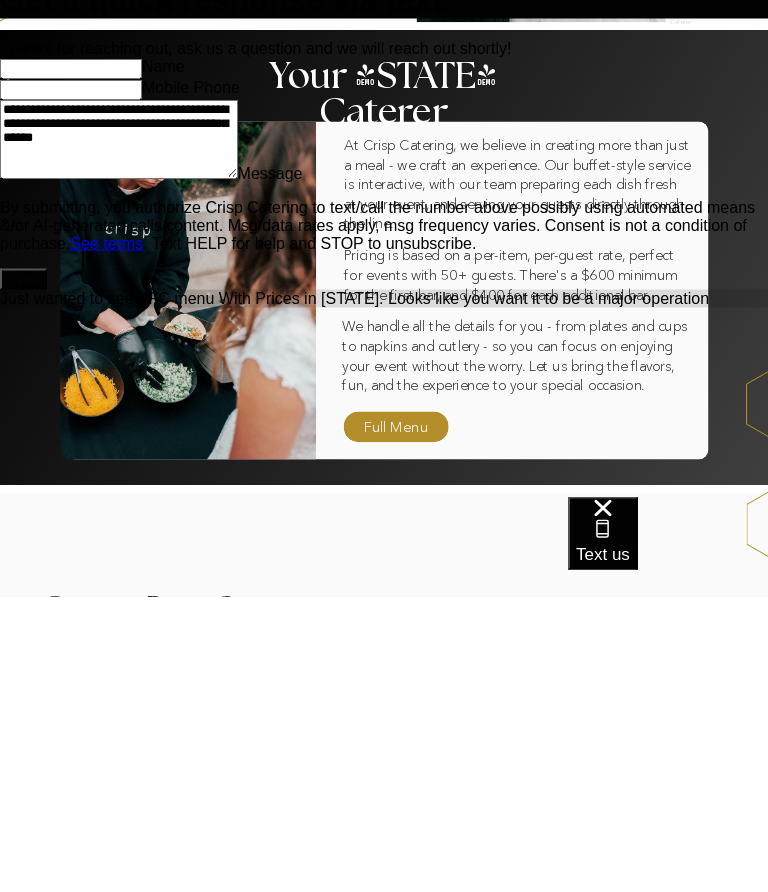 type on "**********" 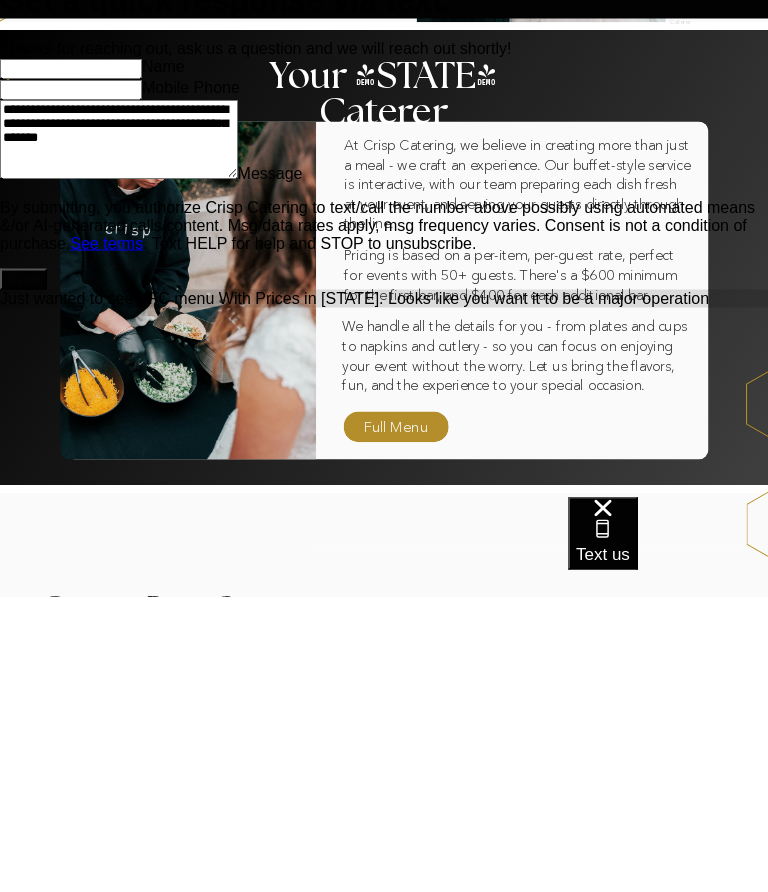 type on "*" 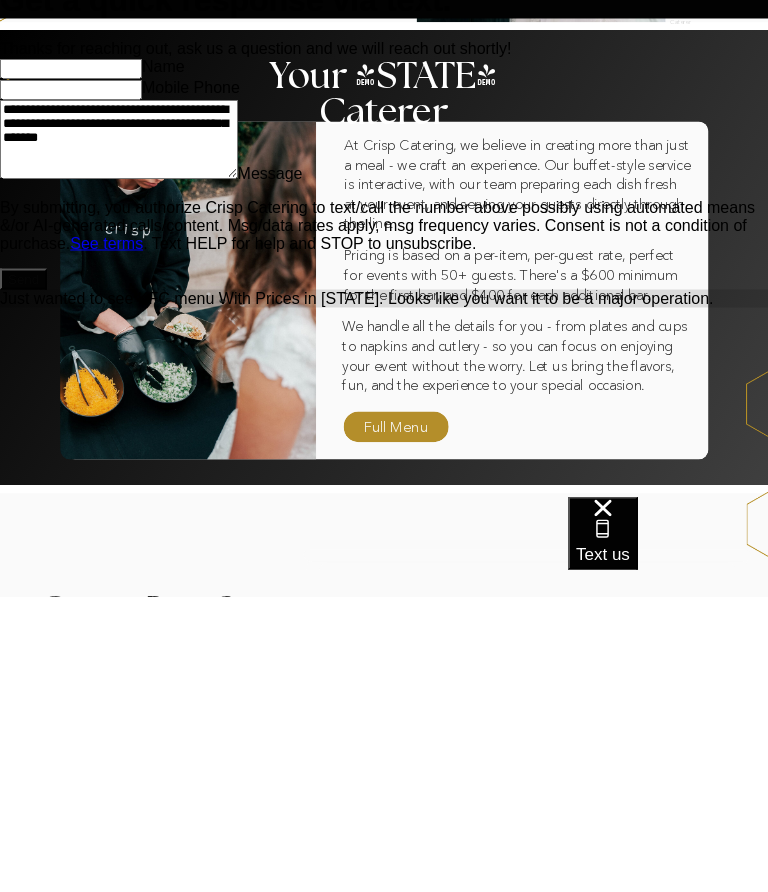 type on "**********" 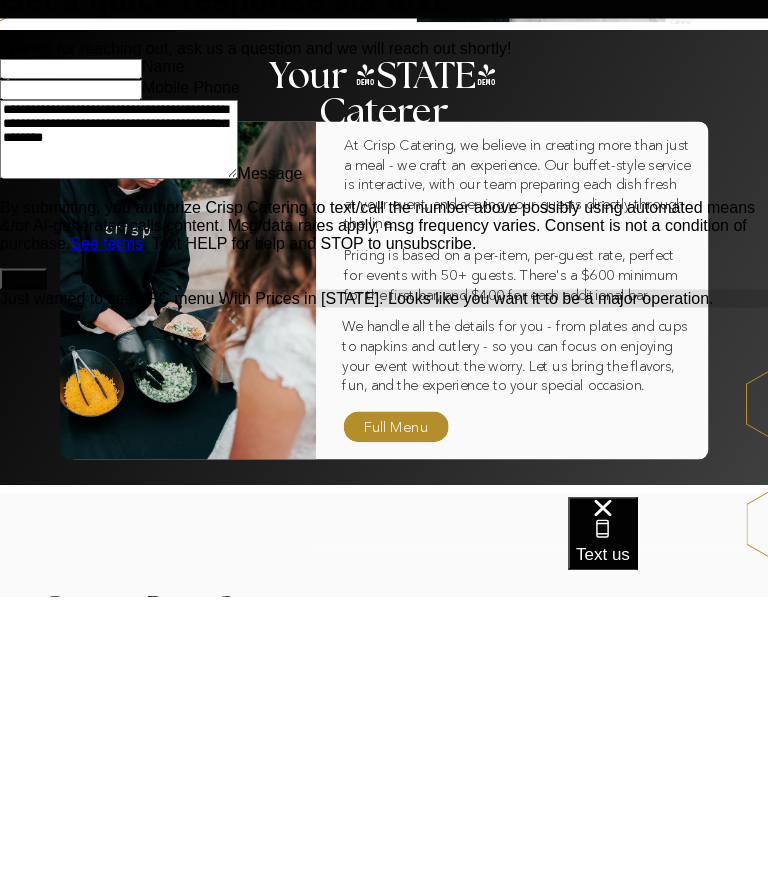 type on "**********" 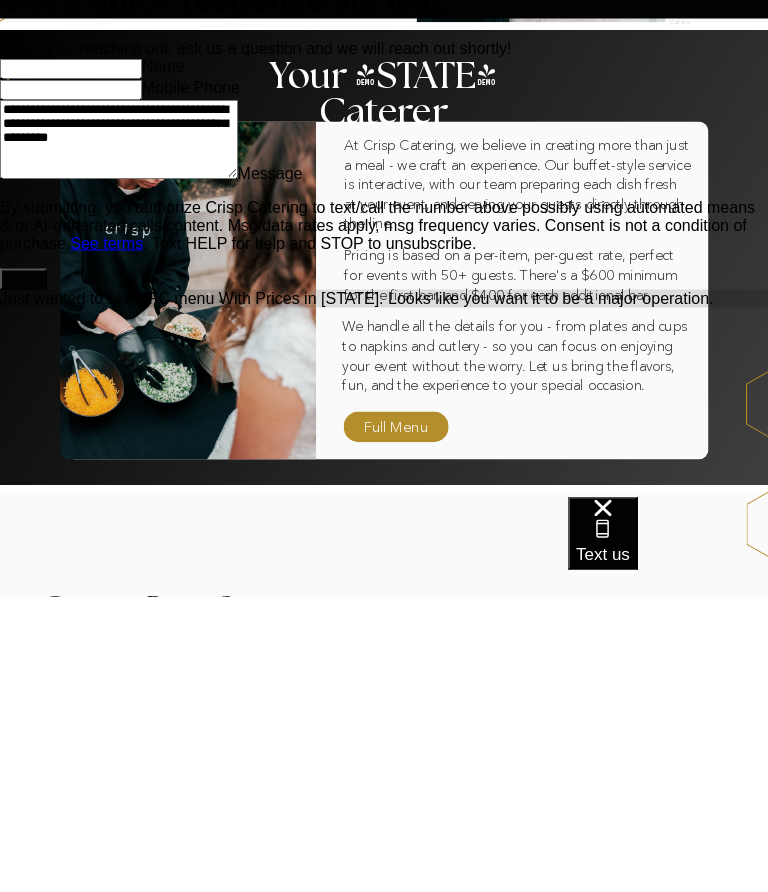 type on "*" 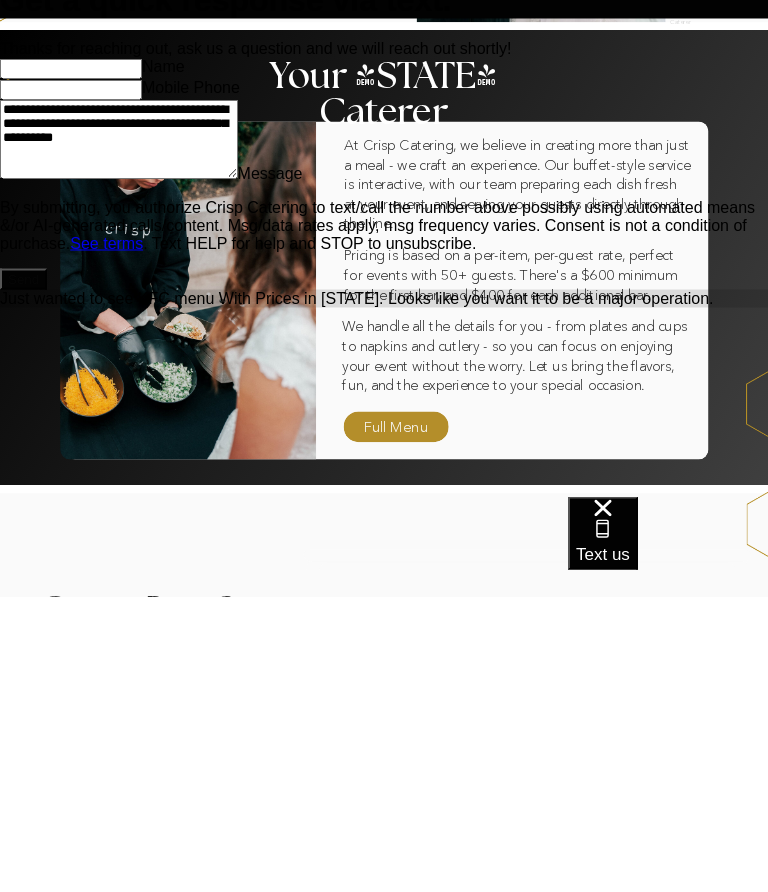 type on "*" 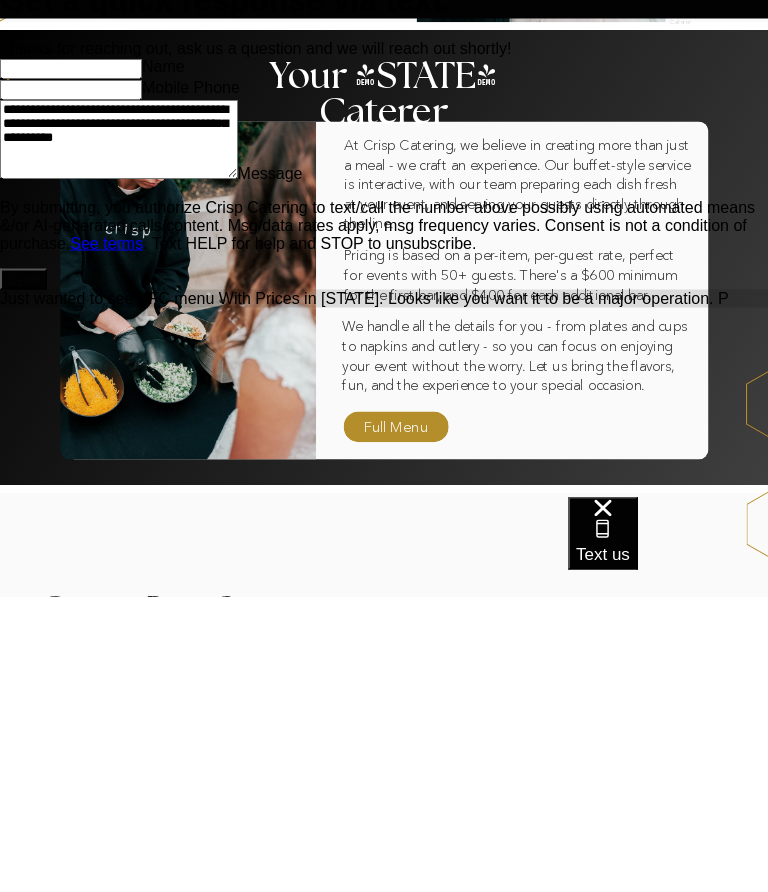 type on "**********" 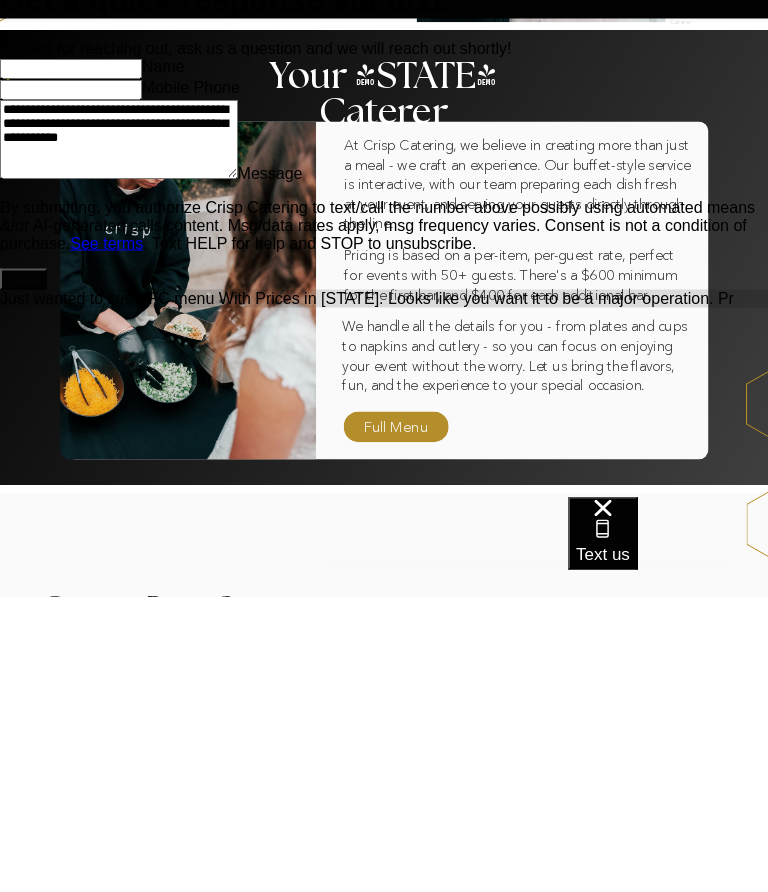 type on "**********" 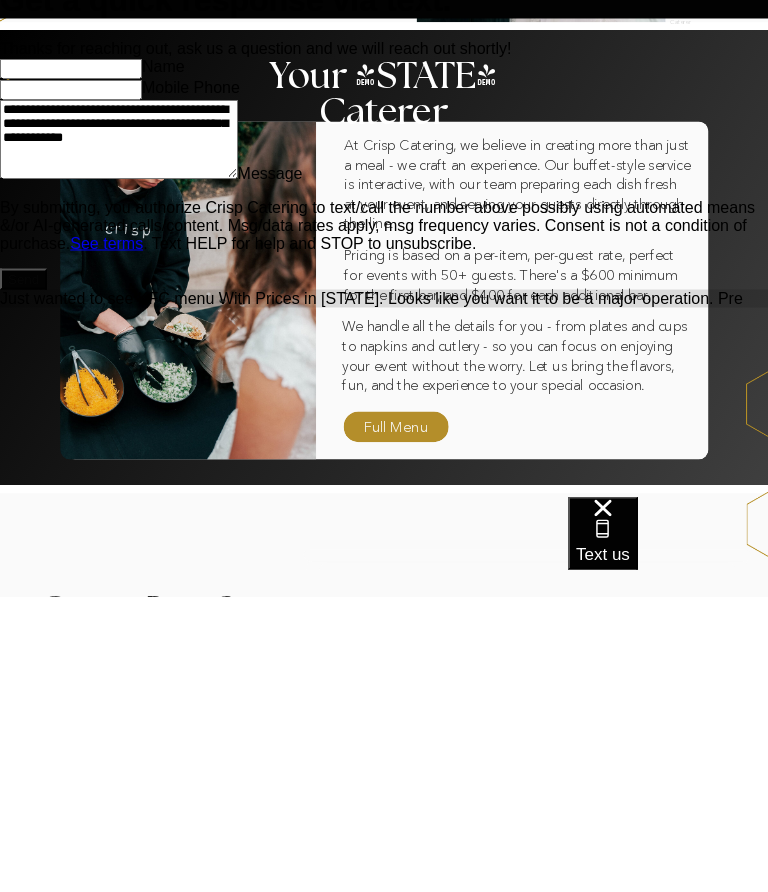type on "*" 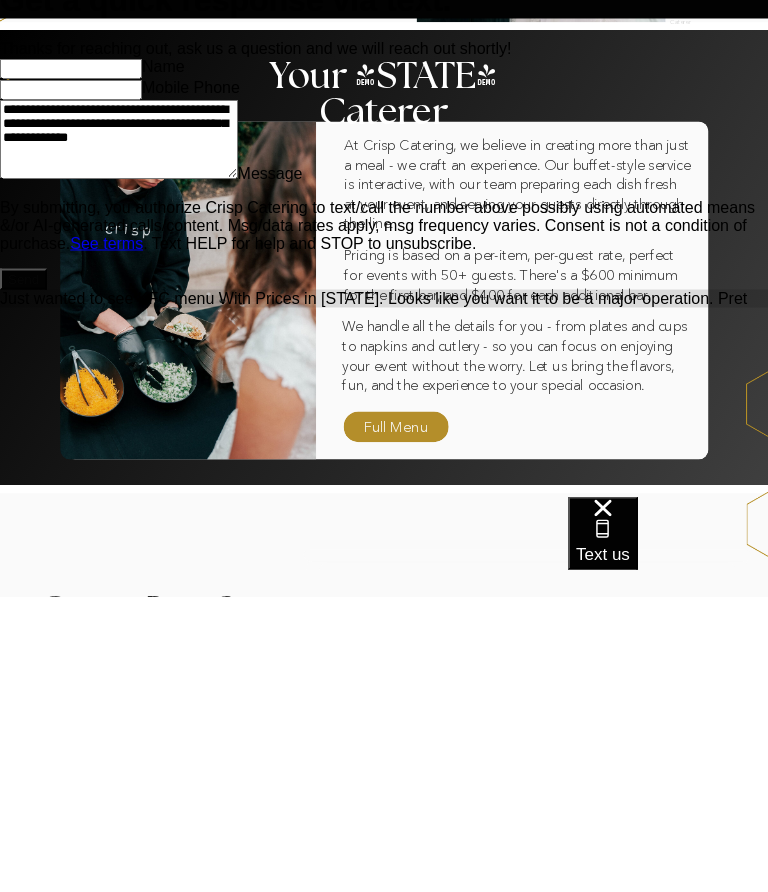 type on "**********" 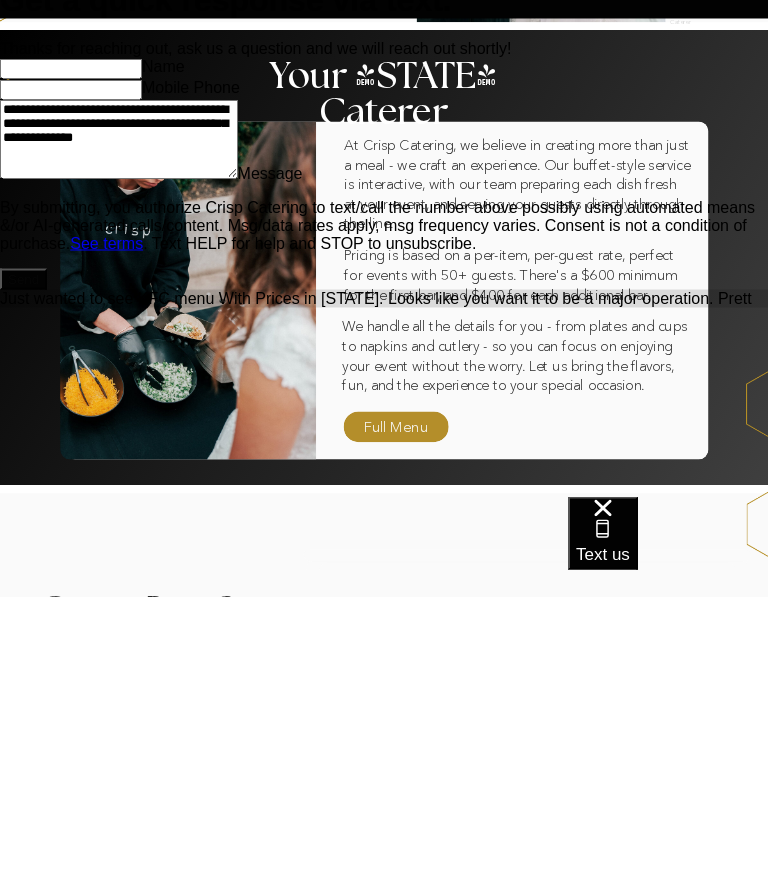 type on "**********" 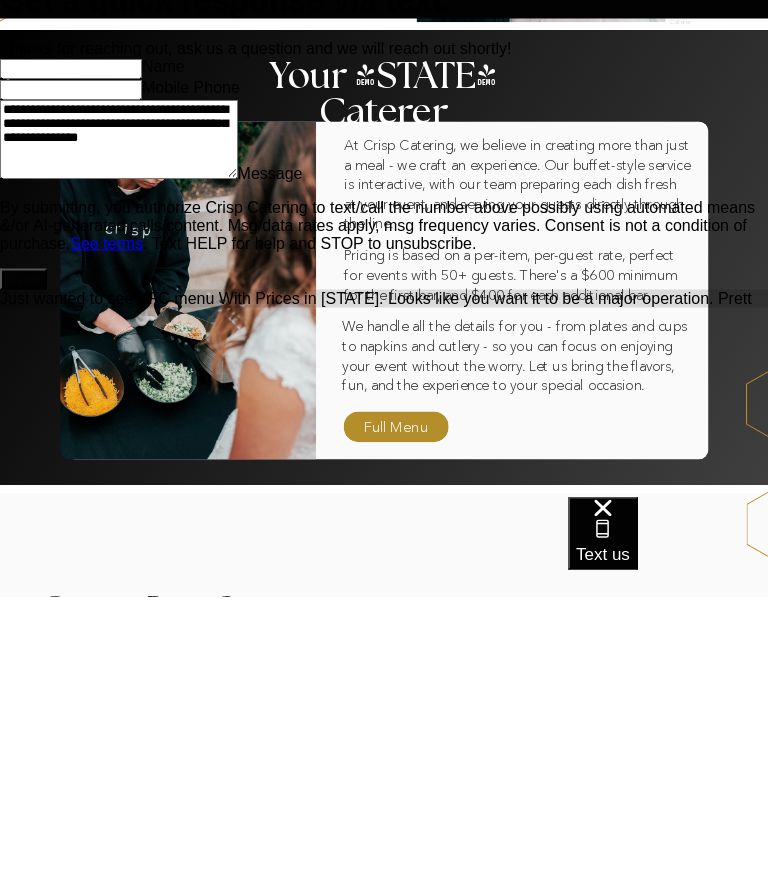 type on "*" 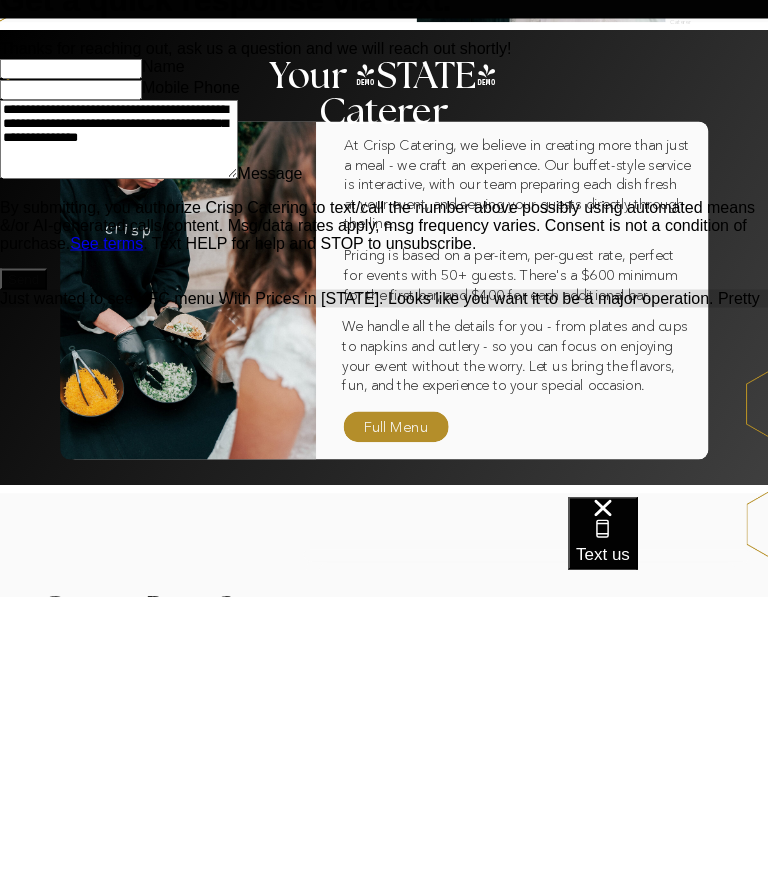 type on "**********" 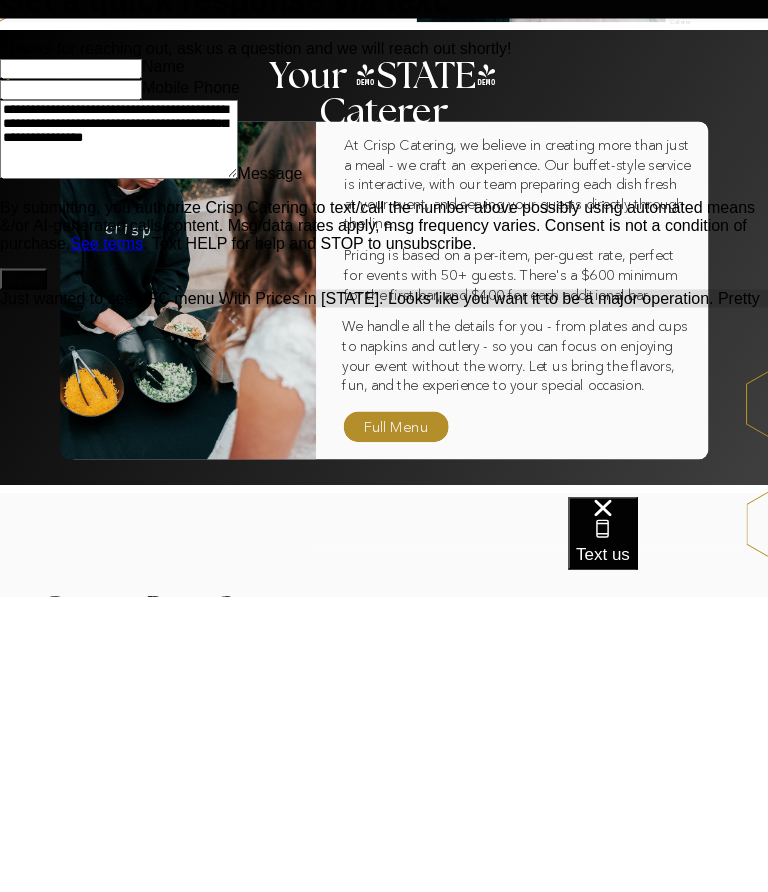type 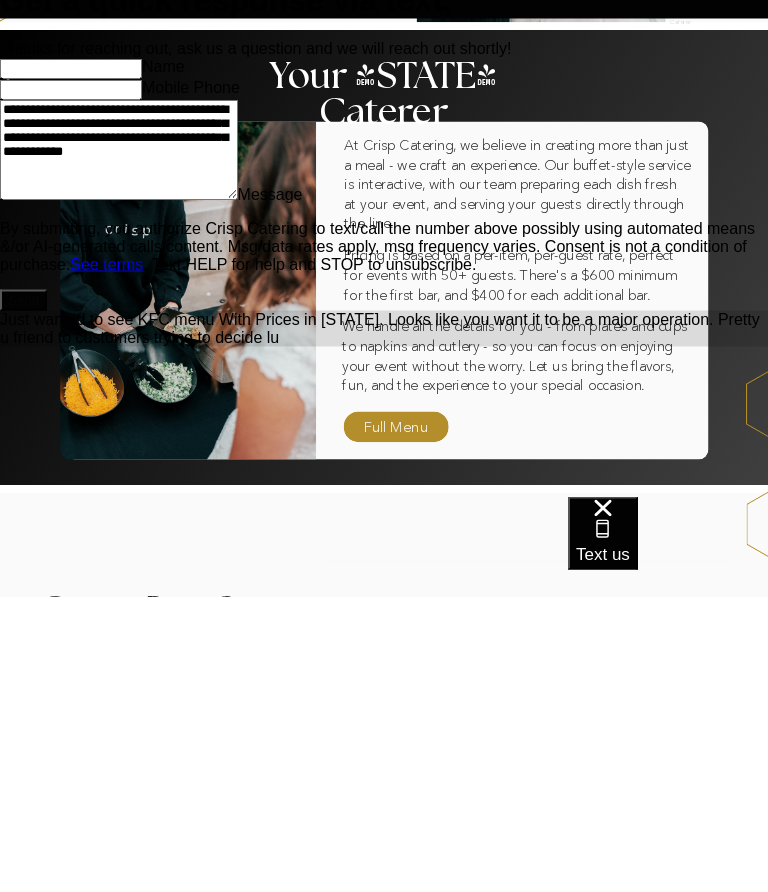 scroll, scrollTop: 0, scrollLeft: 0, axis: both 